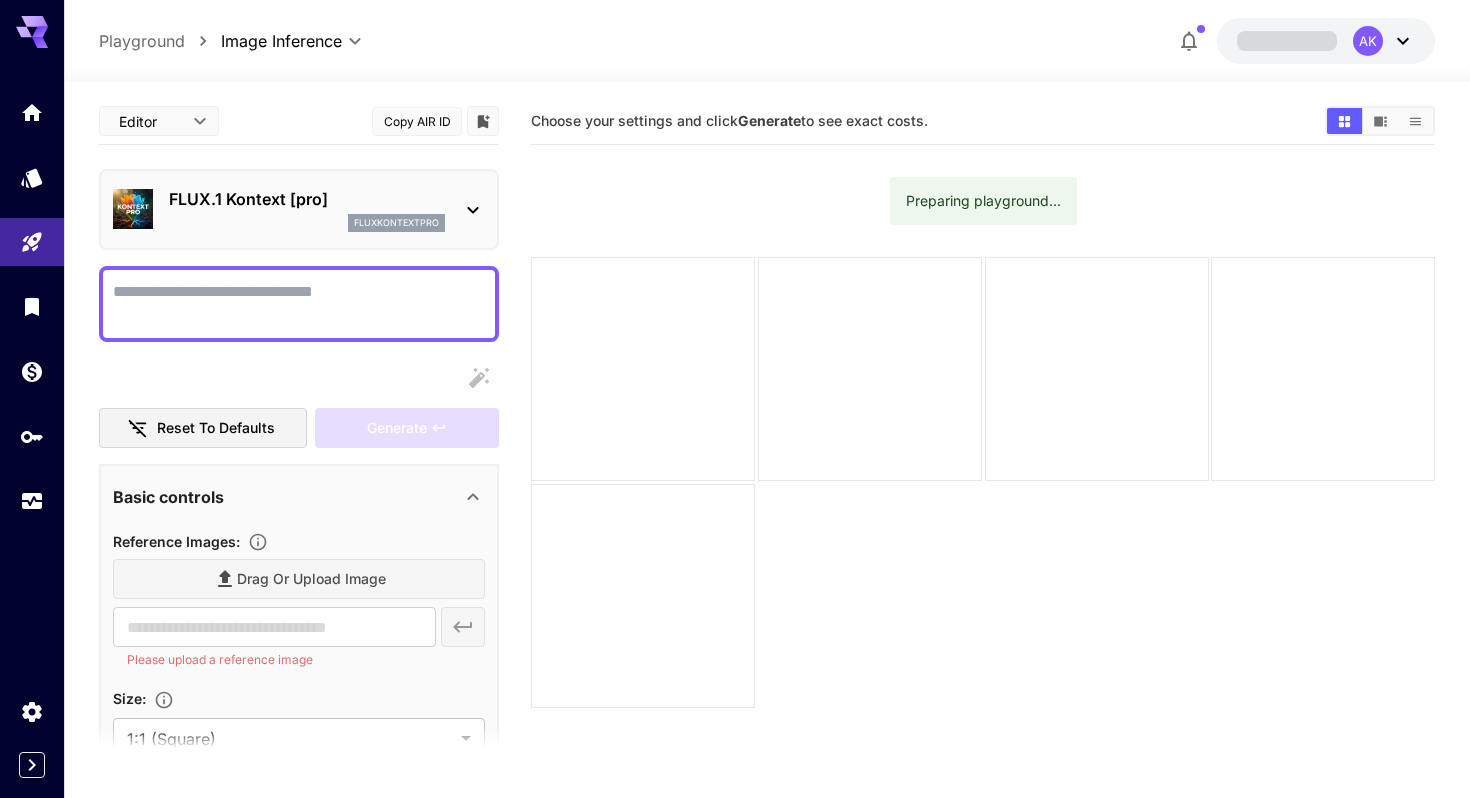 scroll, scrollTop: 0, scrollLeft: 0, axis: both 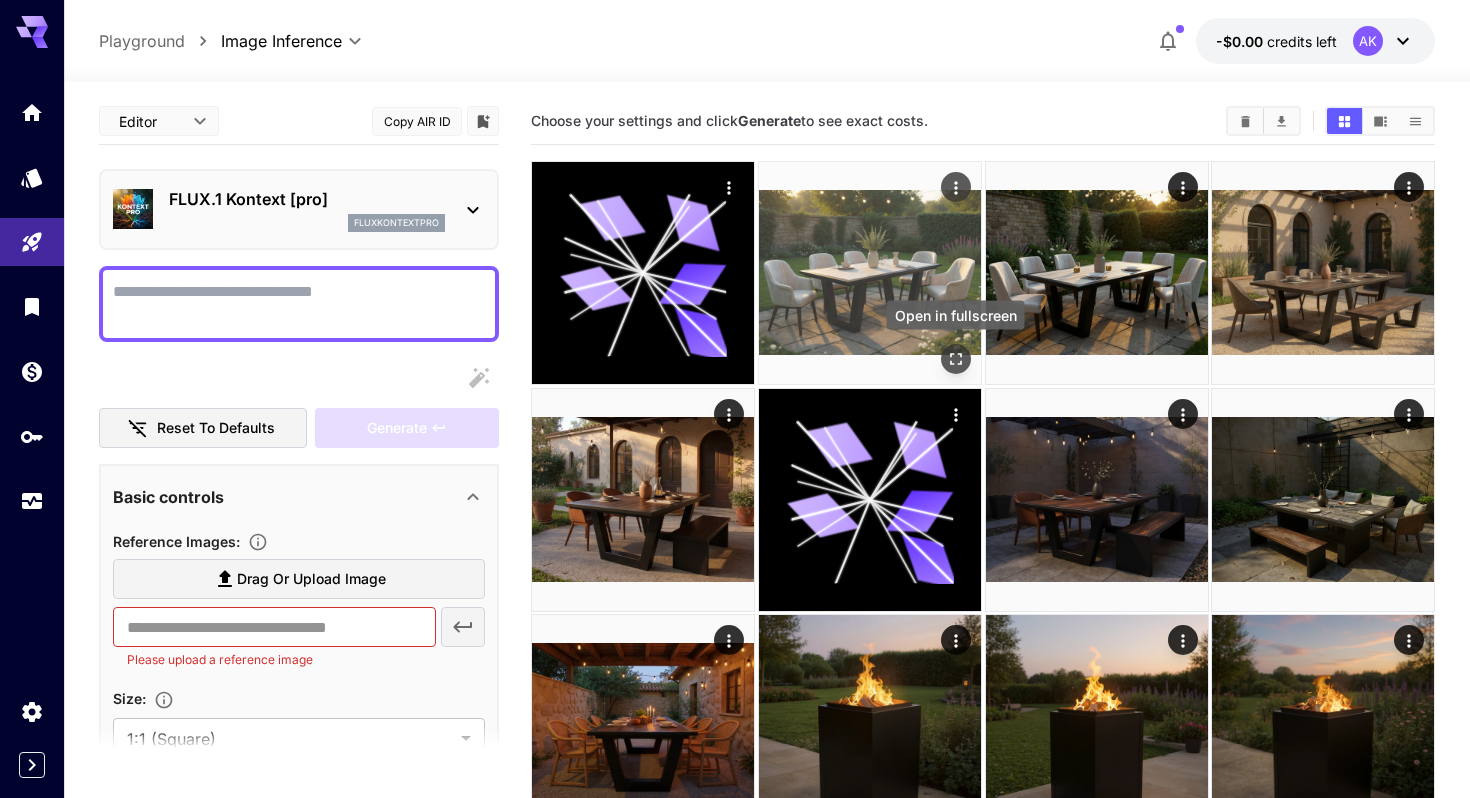 click at bounding box center (955, 359) 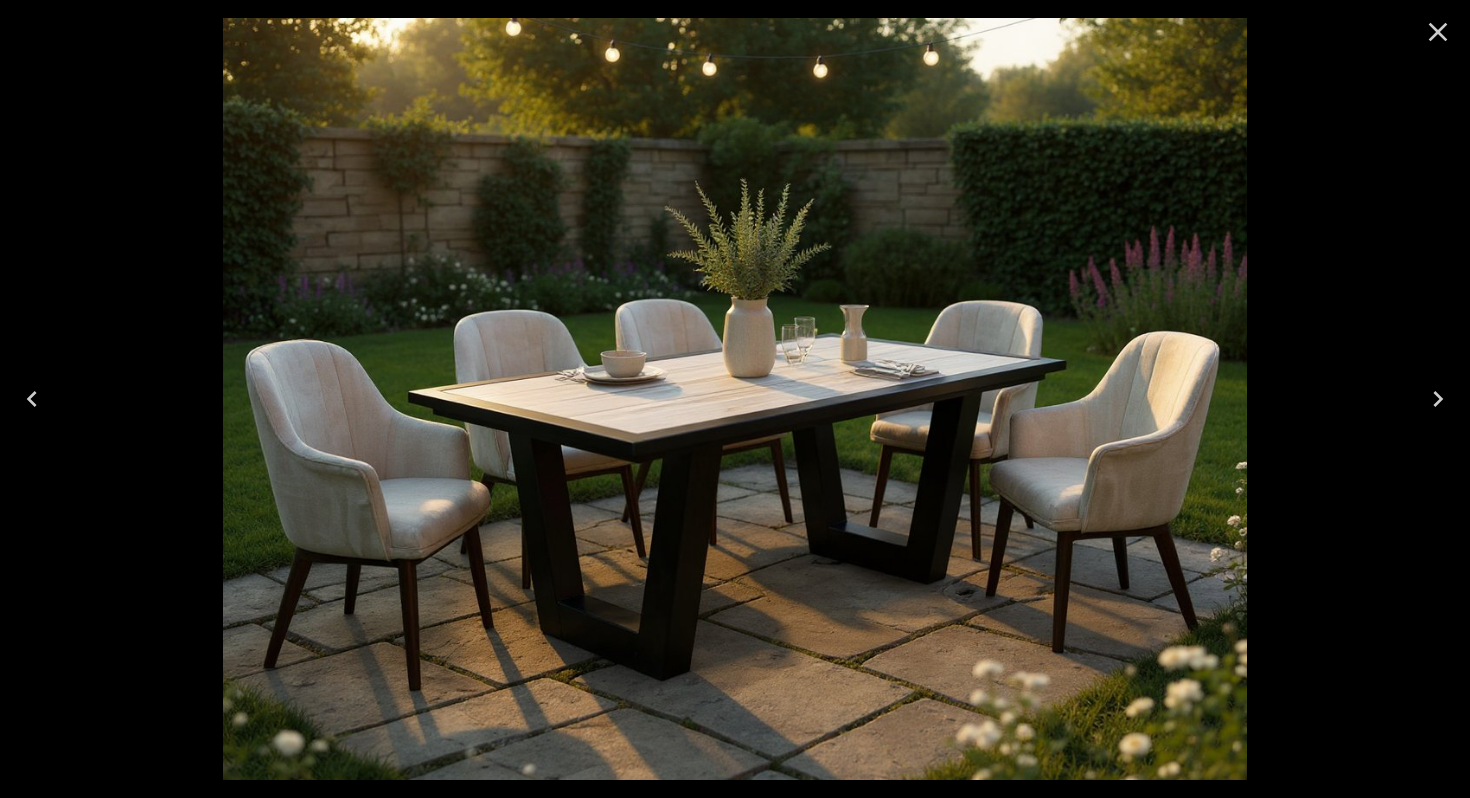 click 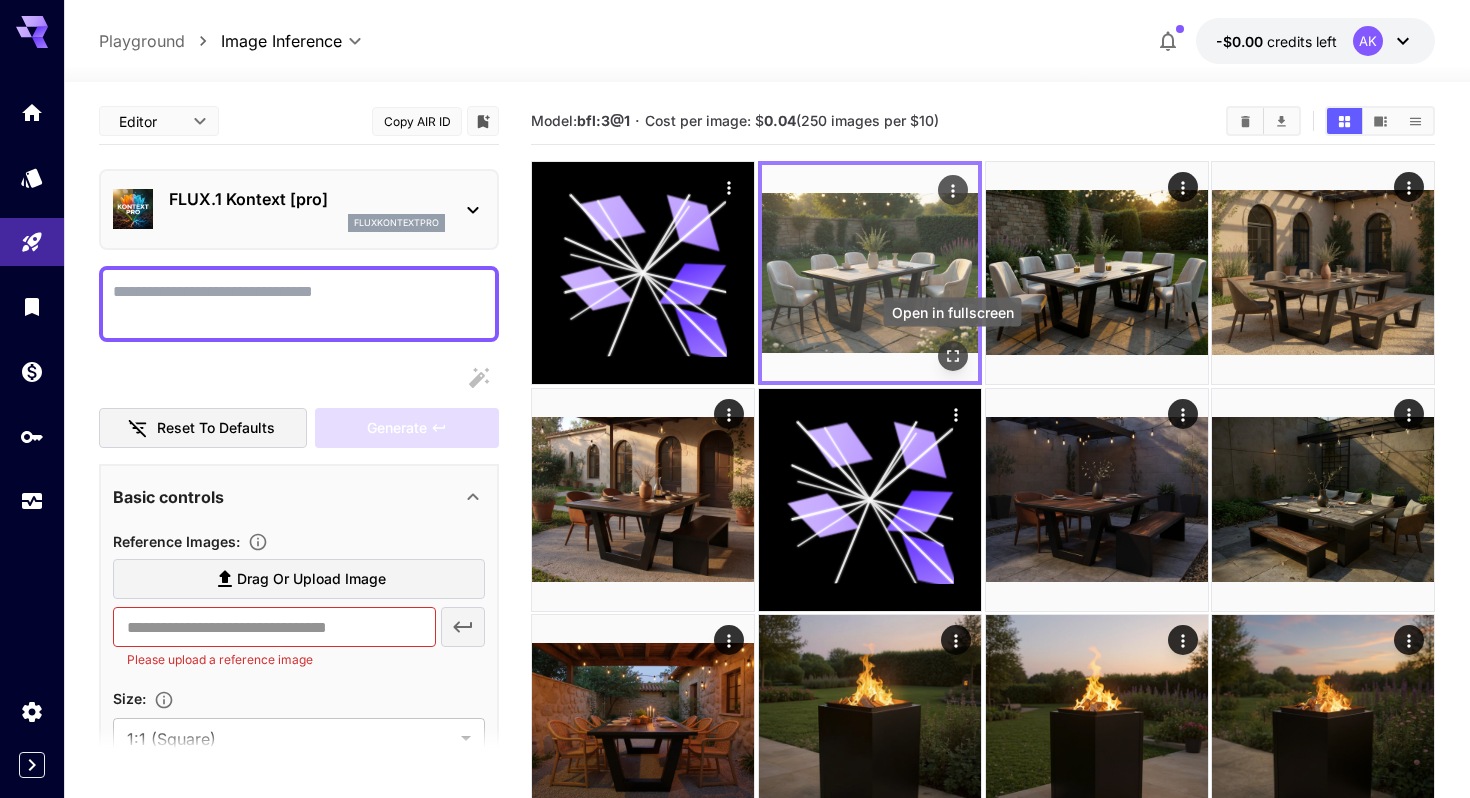 click 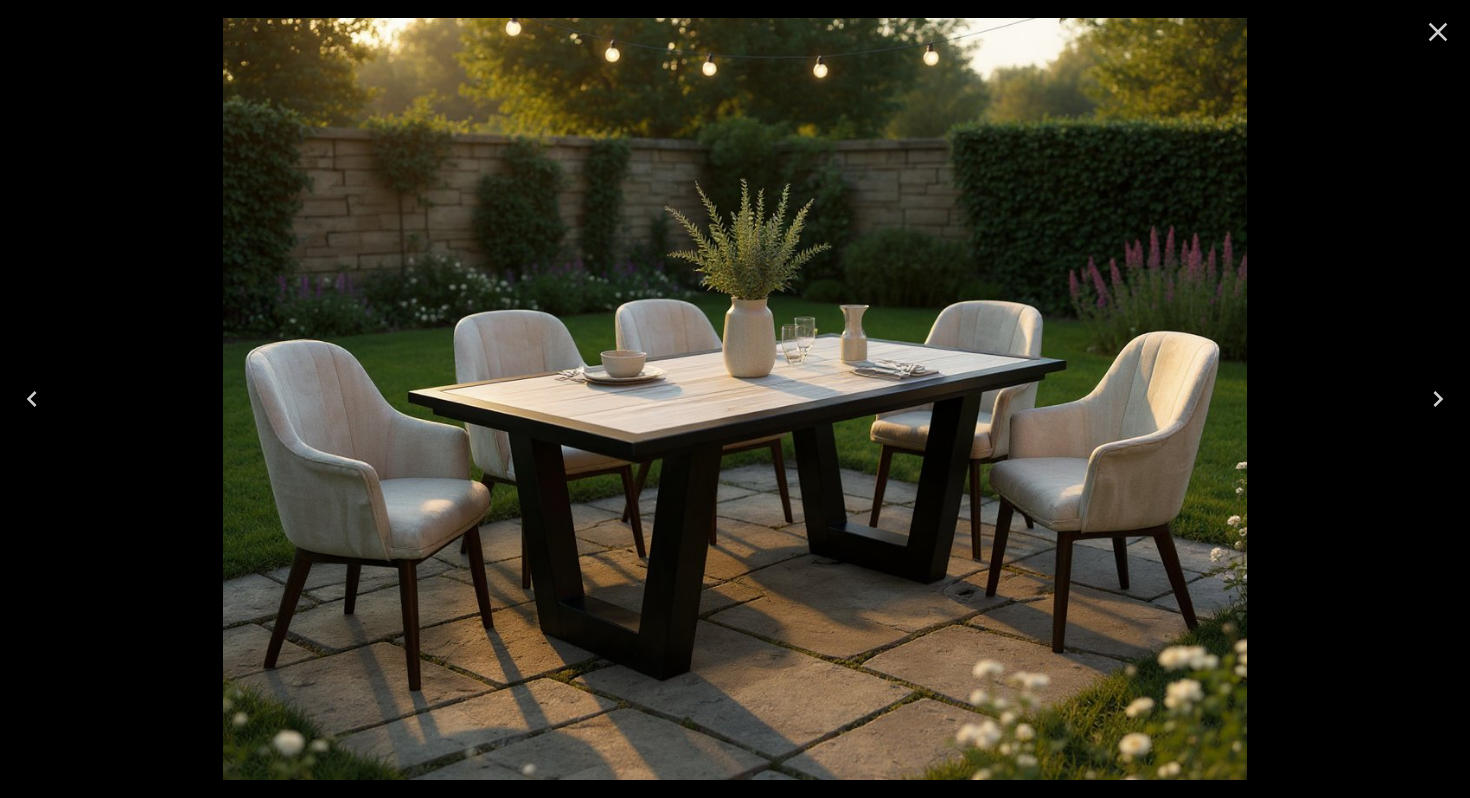 click 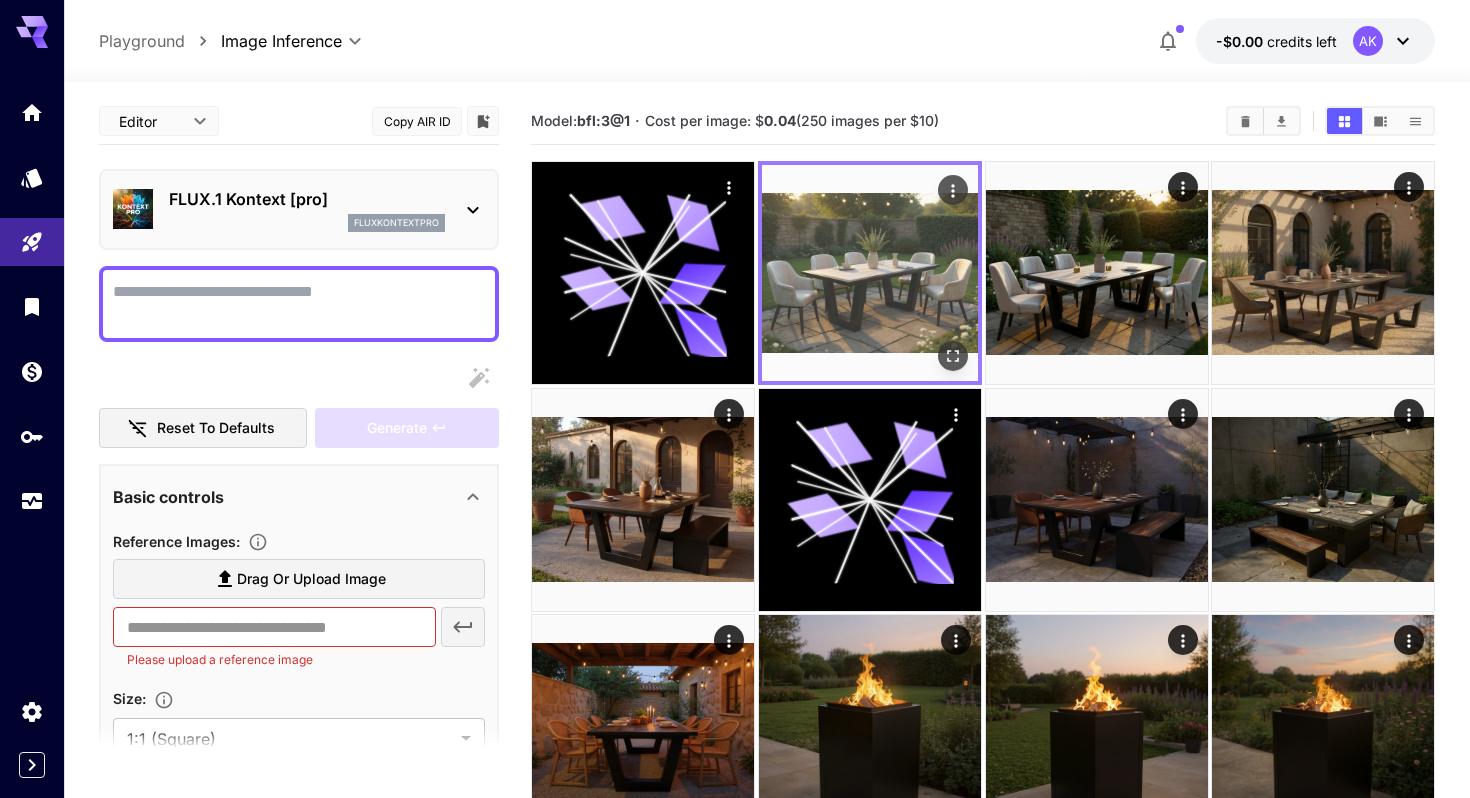 click at bounding box center [870, 273] 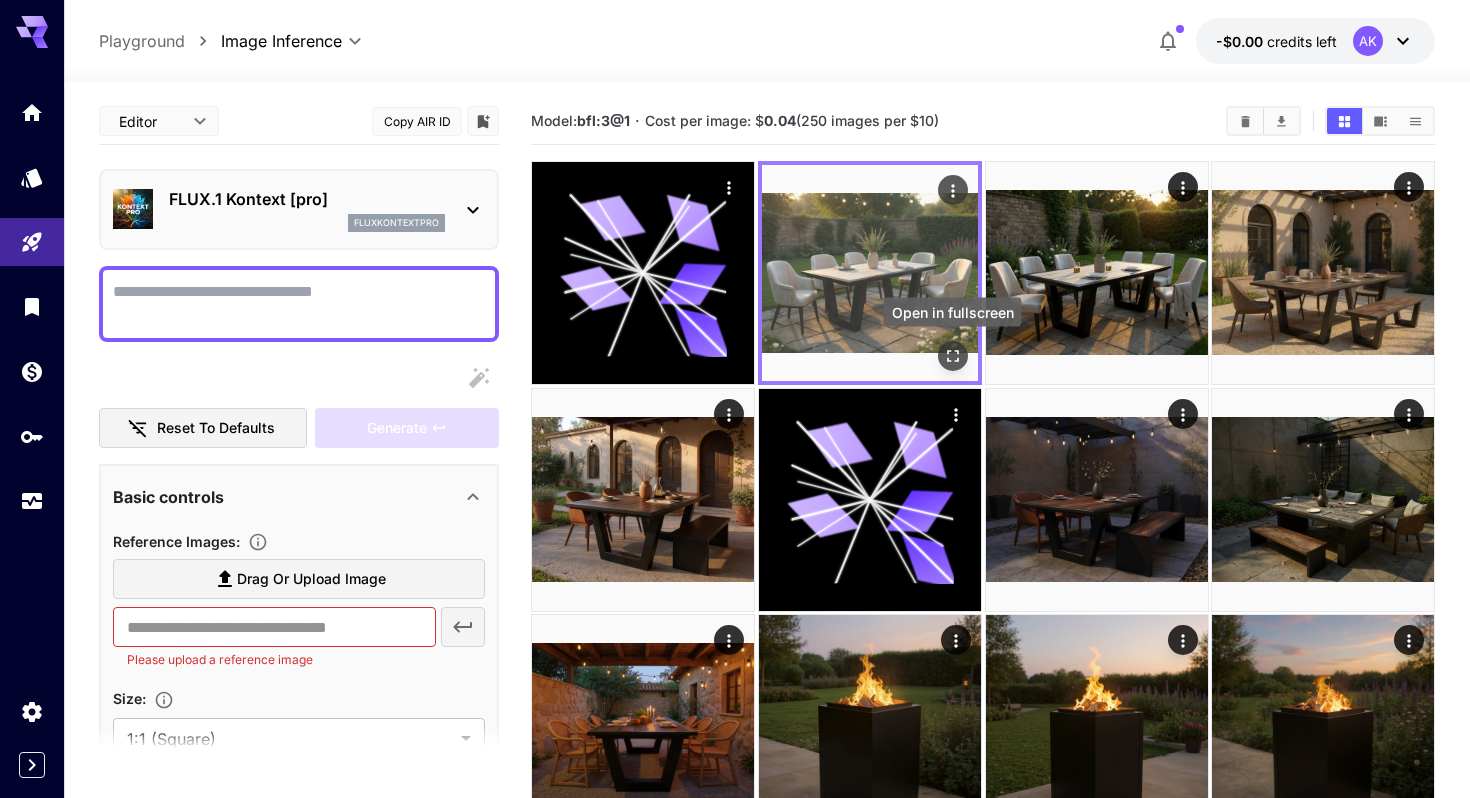 click 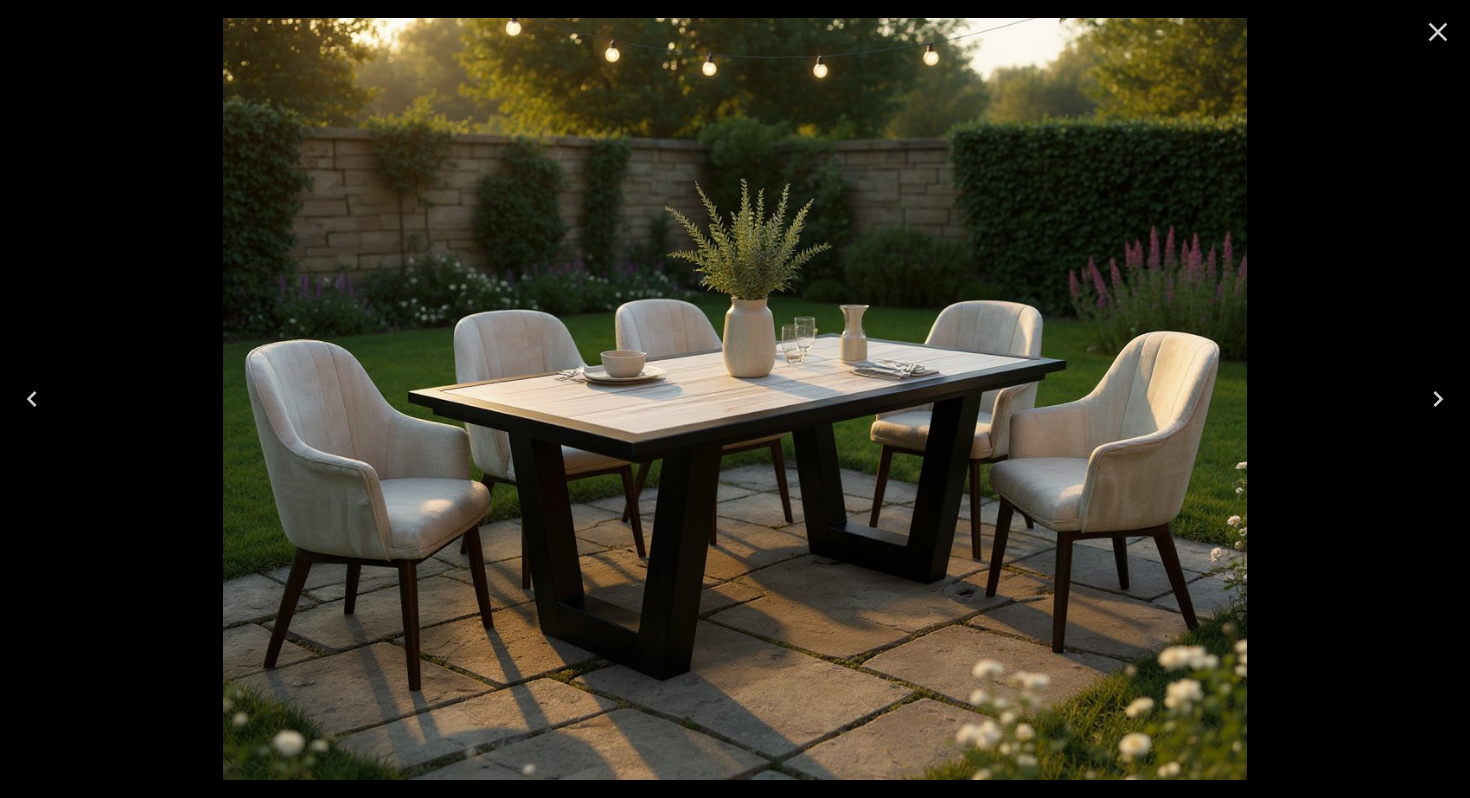 click 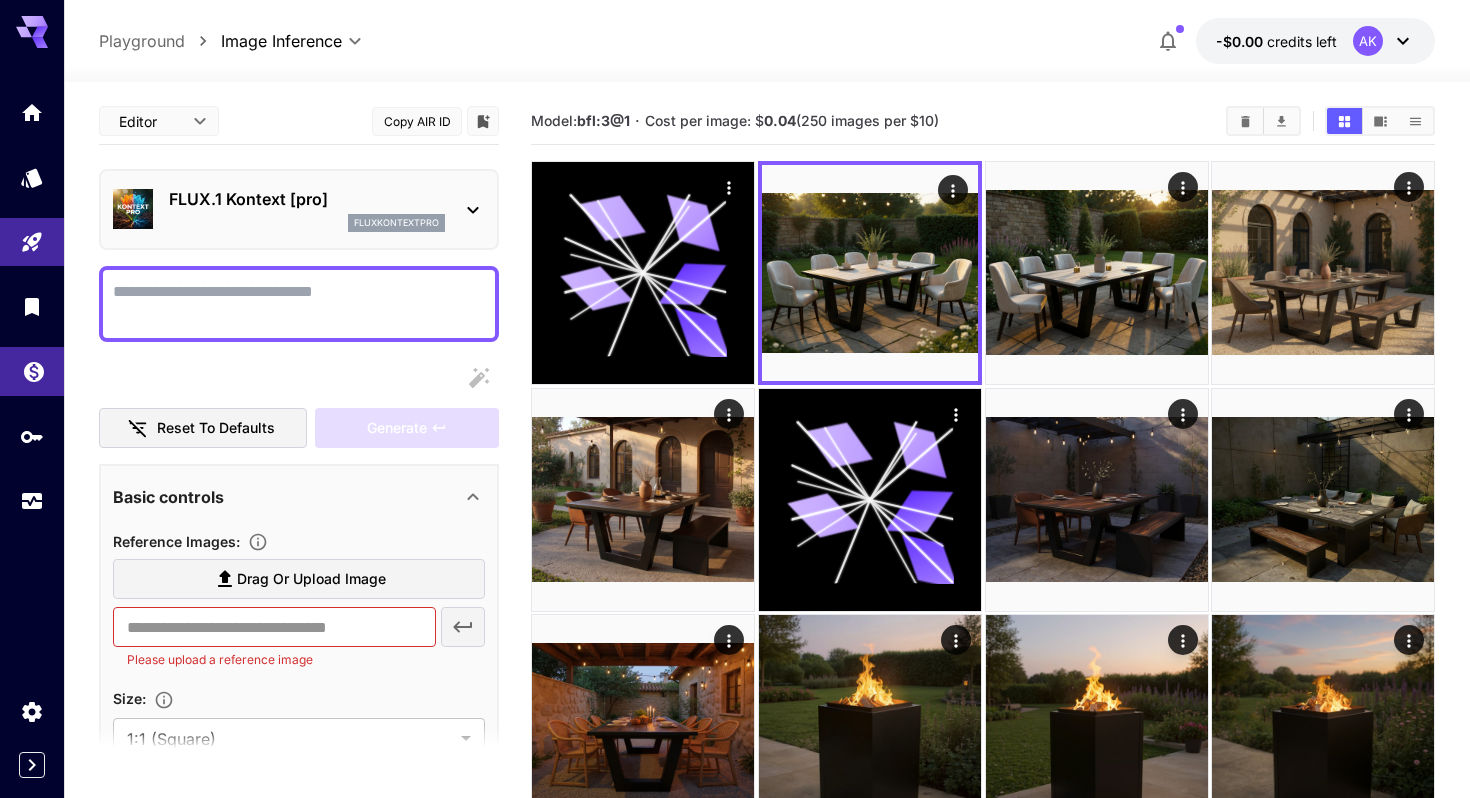 scroll, scrollTop: 0, scrollLeft: 0, axis: both 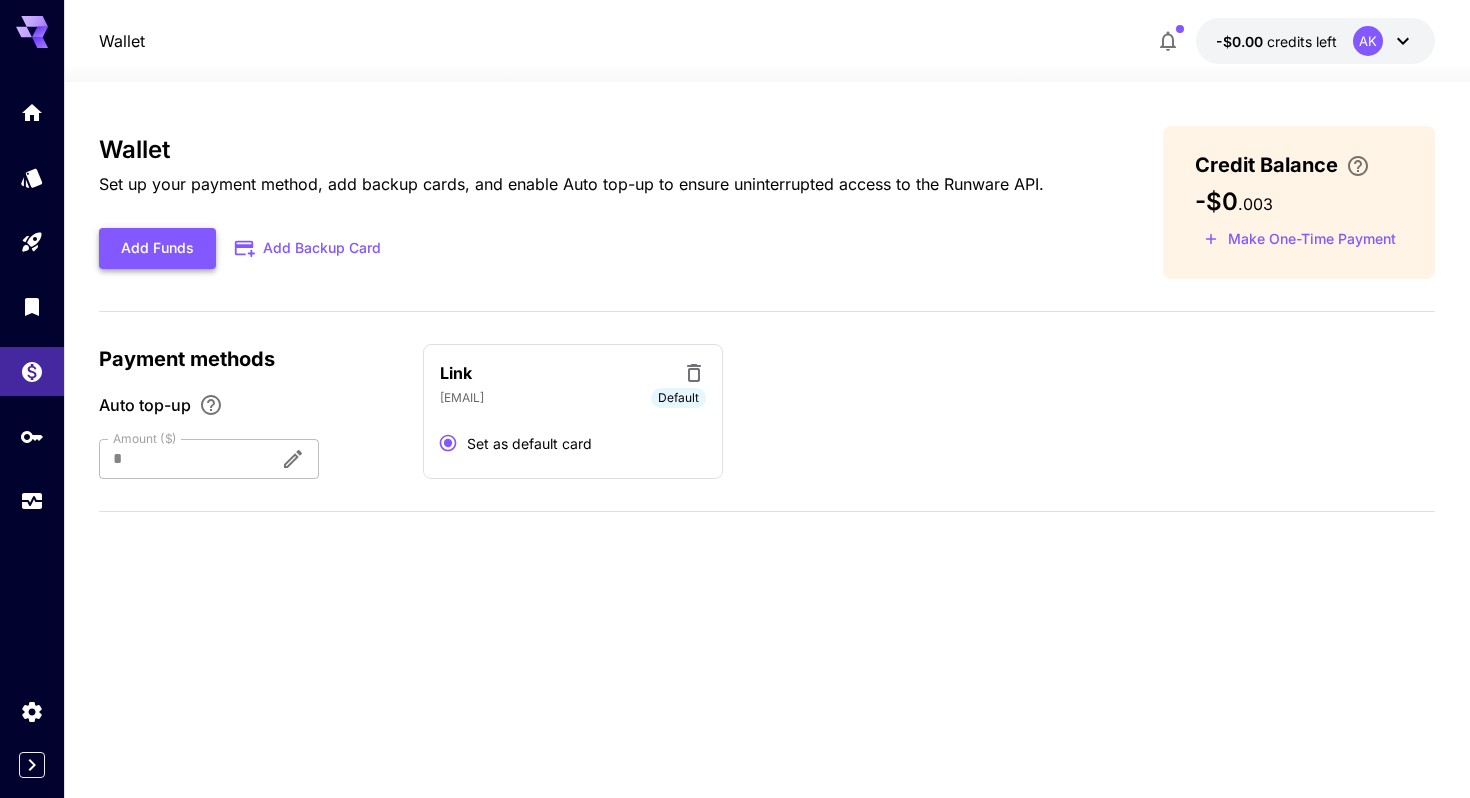 click on "Add Funds" at bounding box center (157, 248) 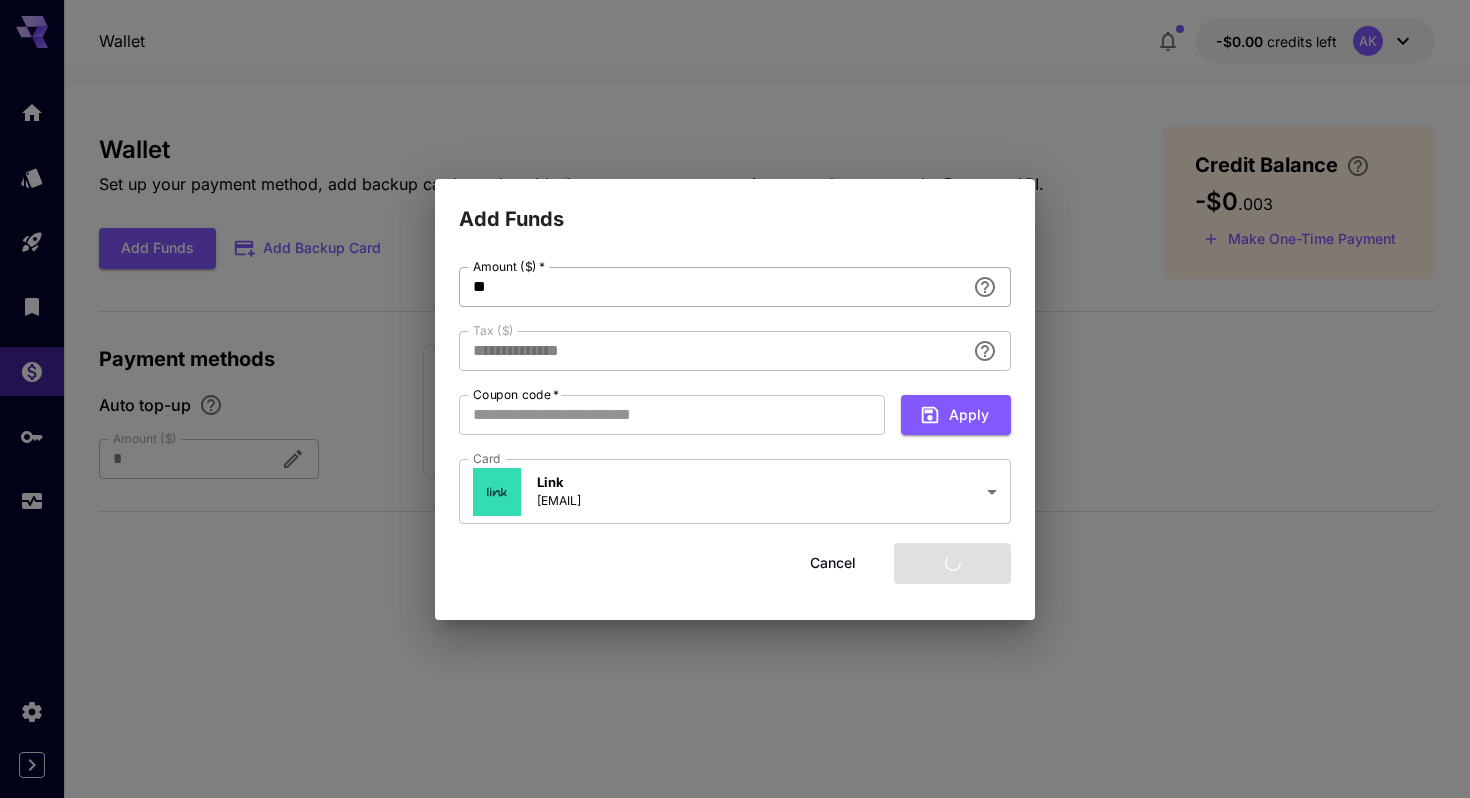 type on "****" 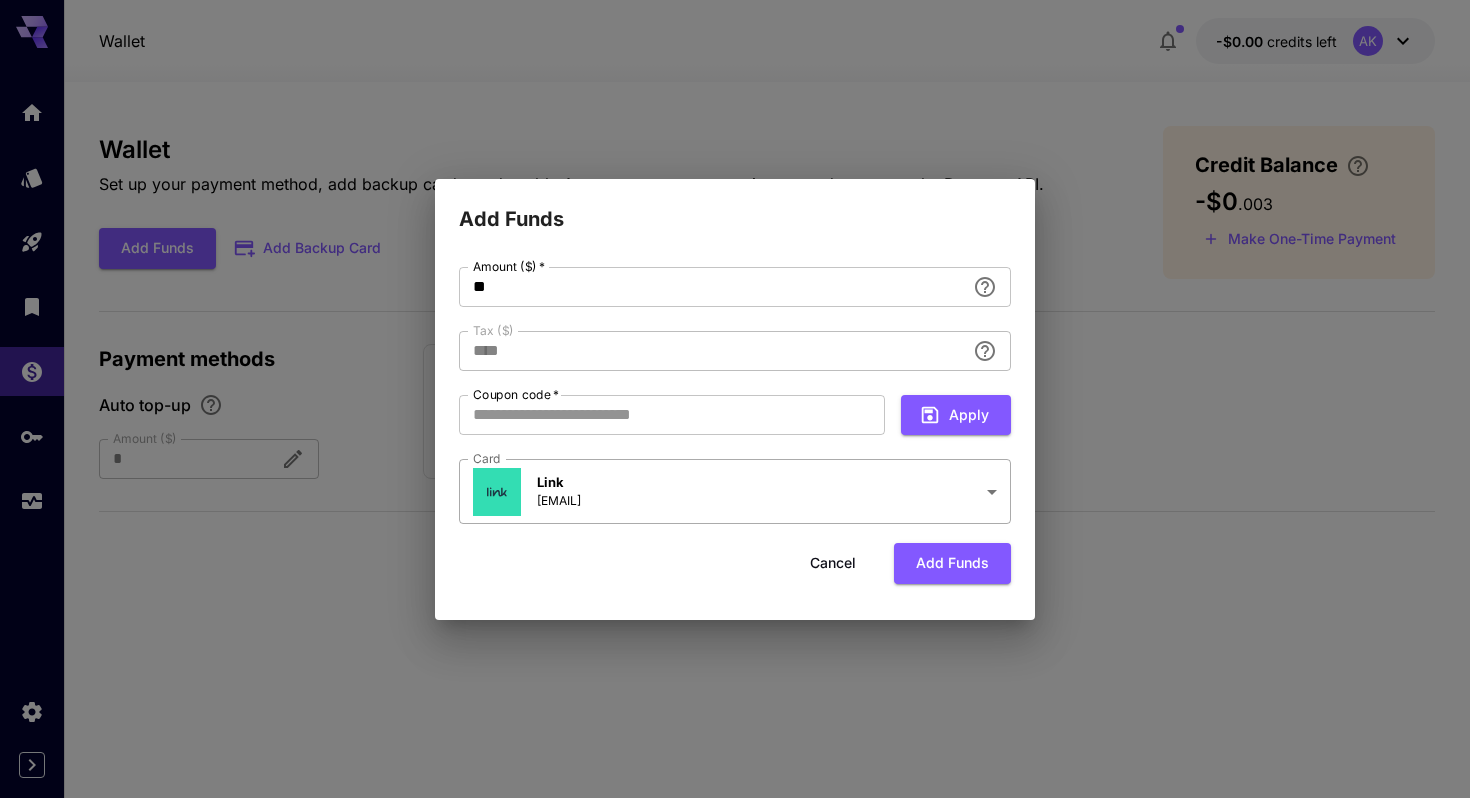 click on "**********" at bounding box center (735, 399) 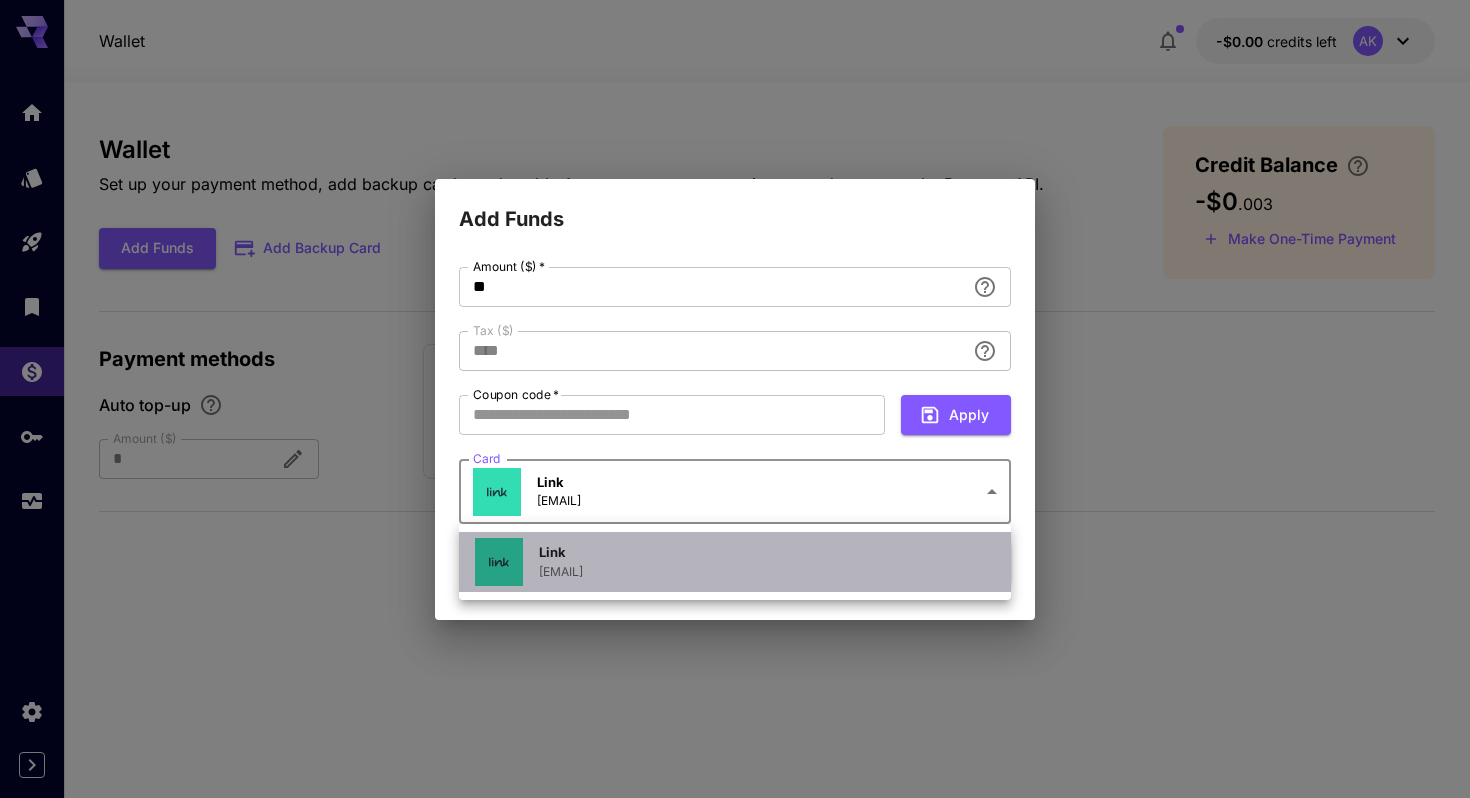 click on "daloss@***" at bounding box center (561, 572) 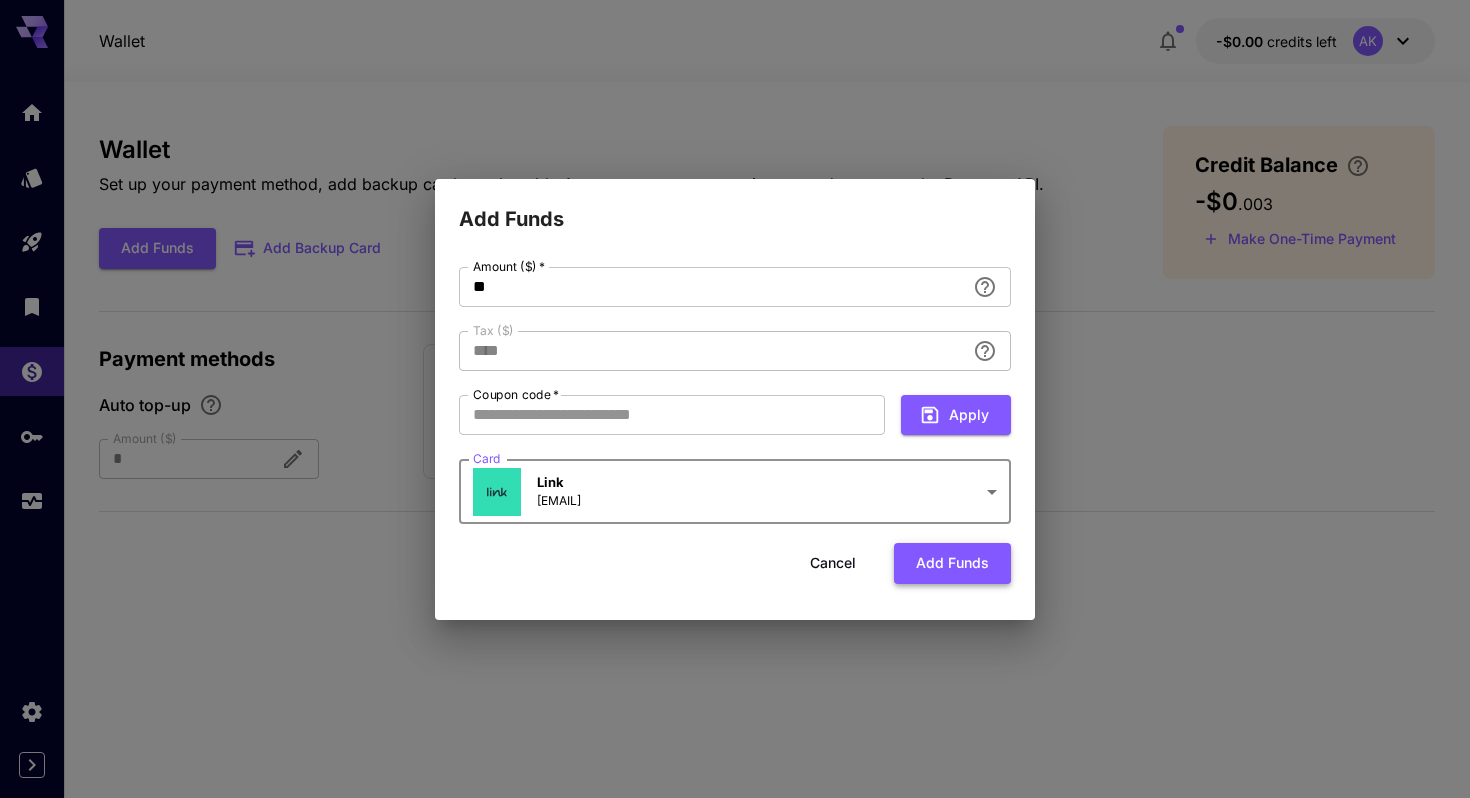 click on "Add funds" at bounding box center (952, 563) 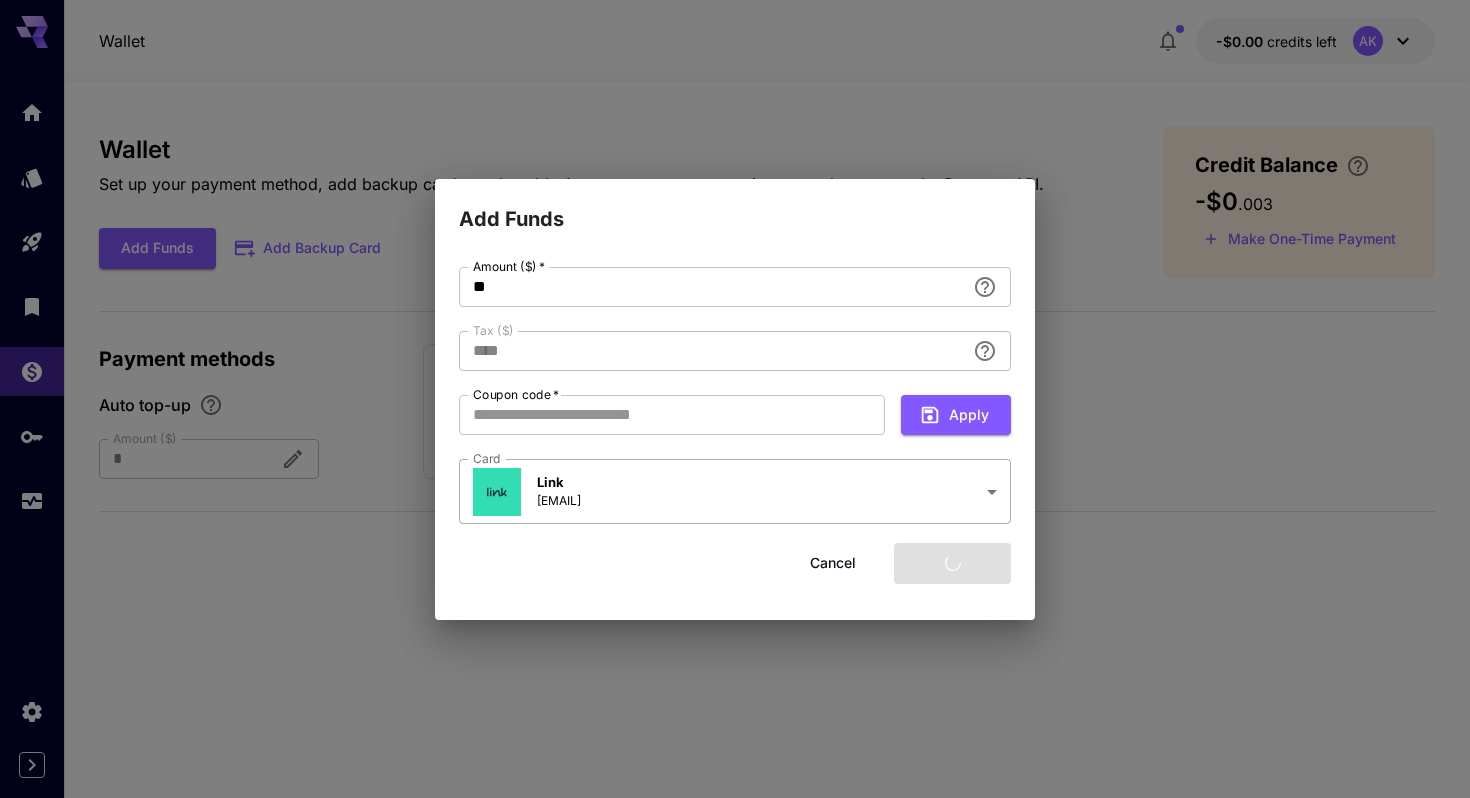 click on "**********" at bounding box center [735, 399] 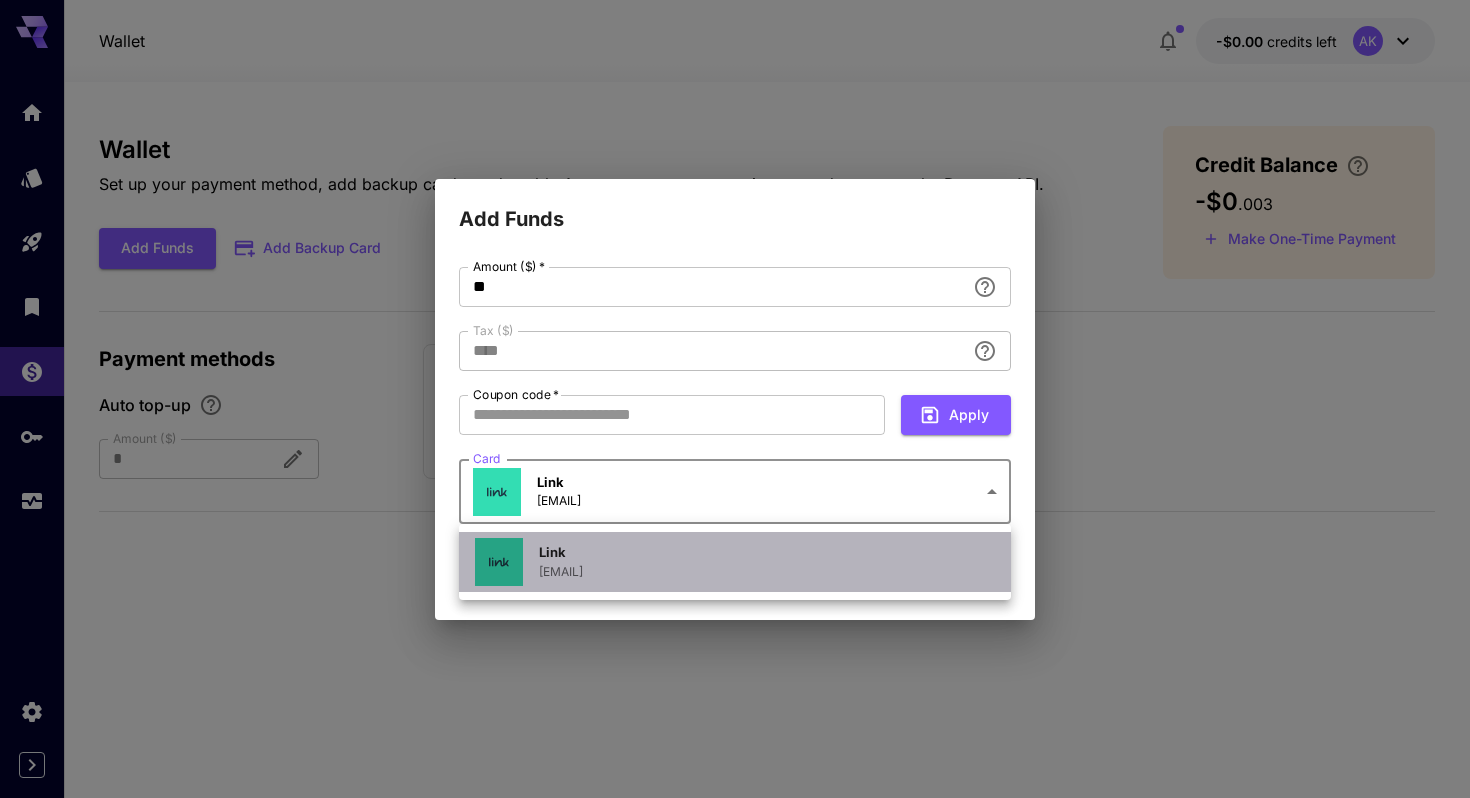 click on "Link daloss@***" at bounding box center [675, 562] 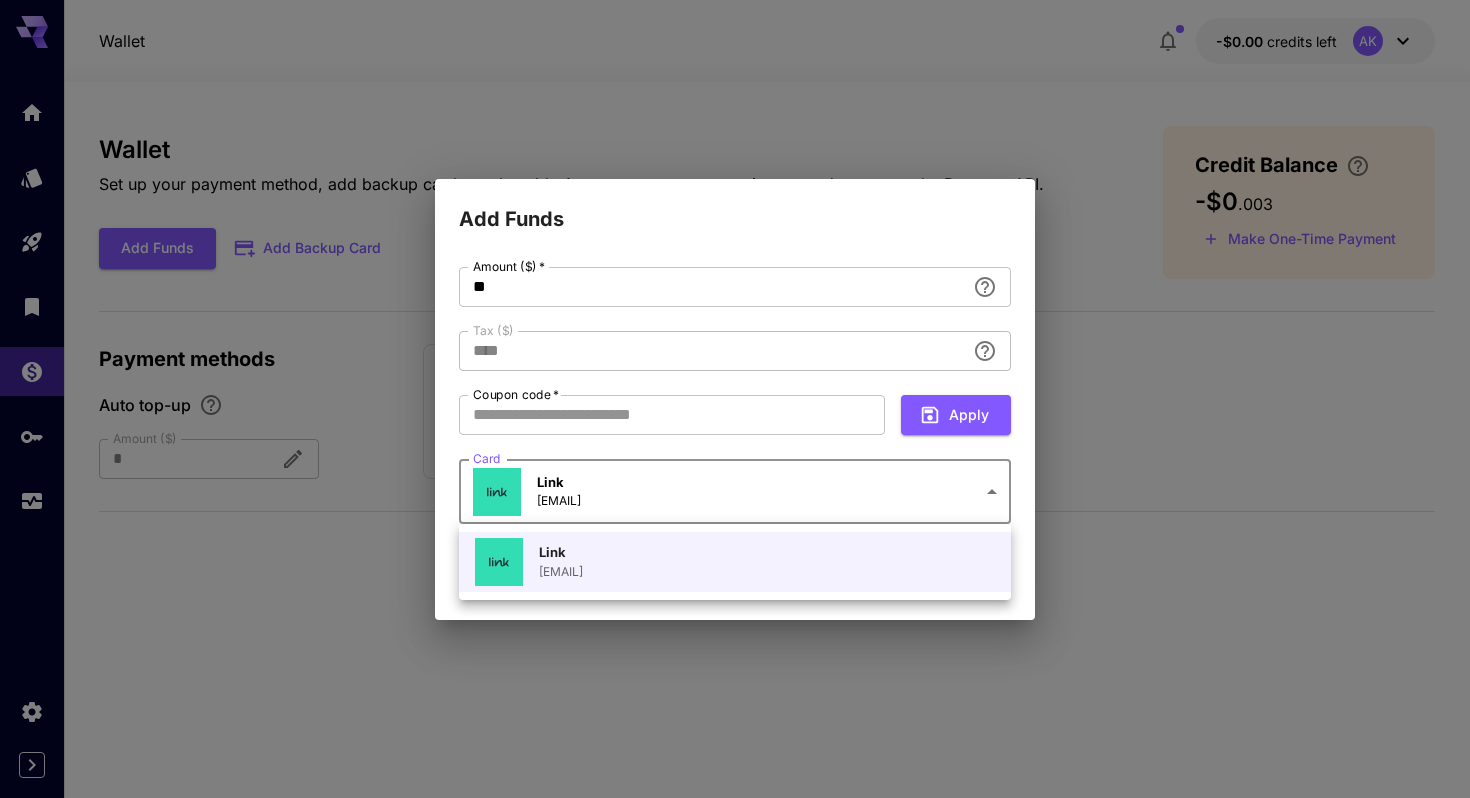 click on "**********" at bounding box center [735, 399] 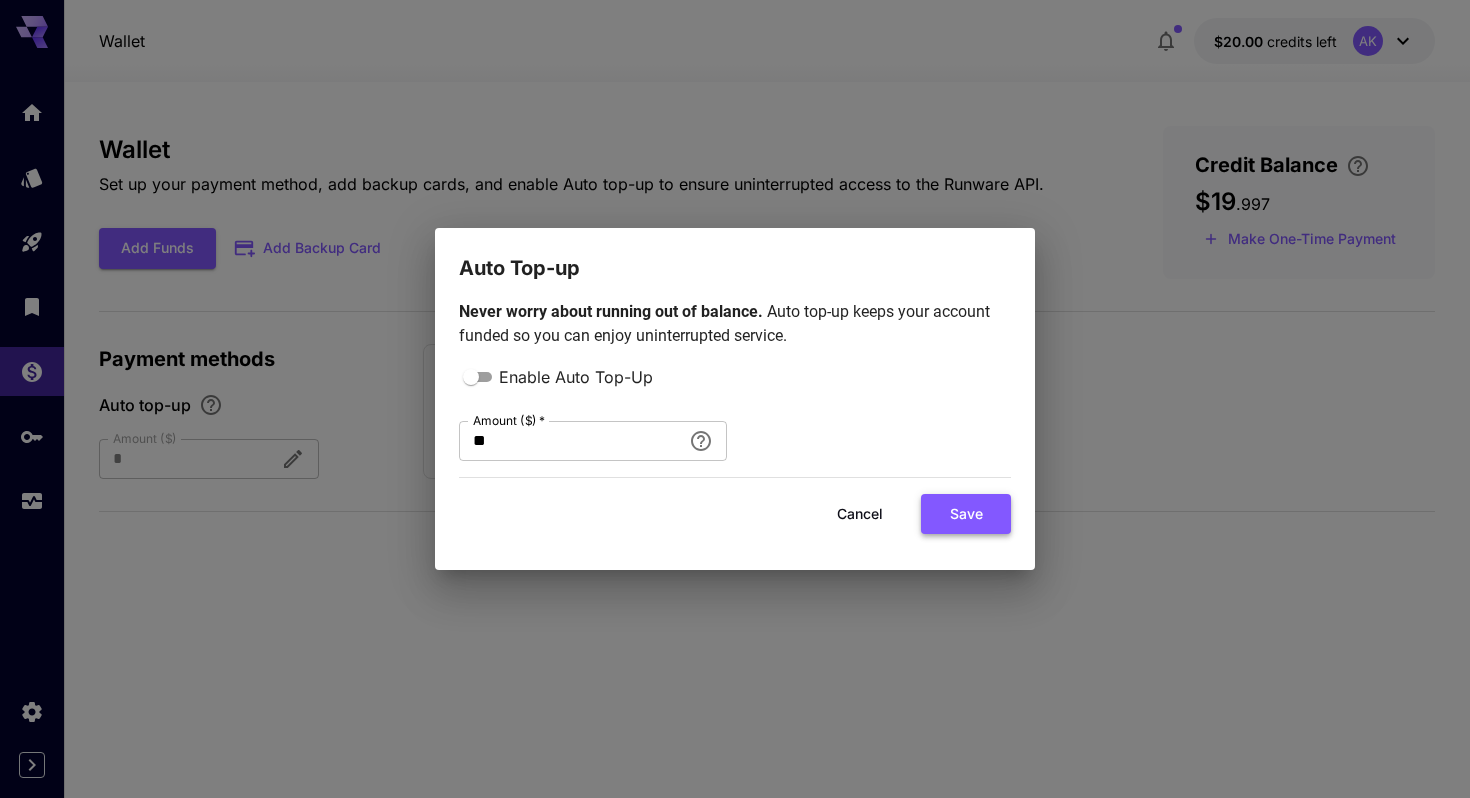 click on "Save" at bounding box center (966, 514) 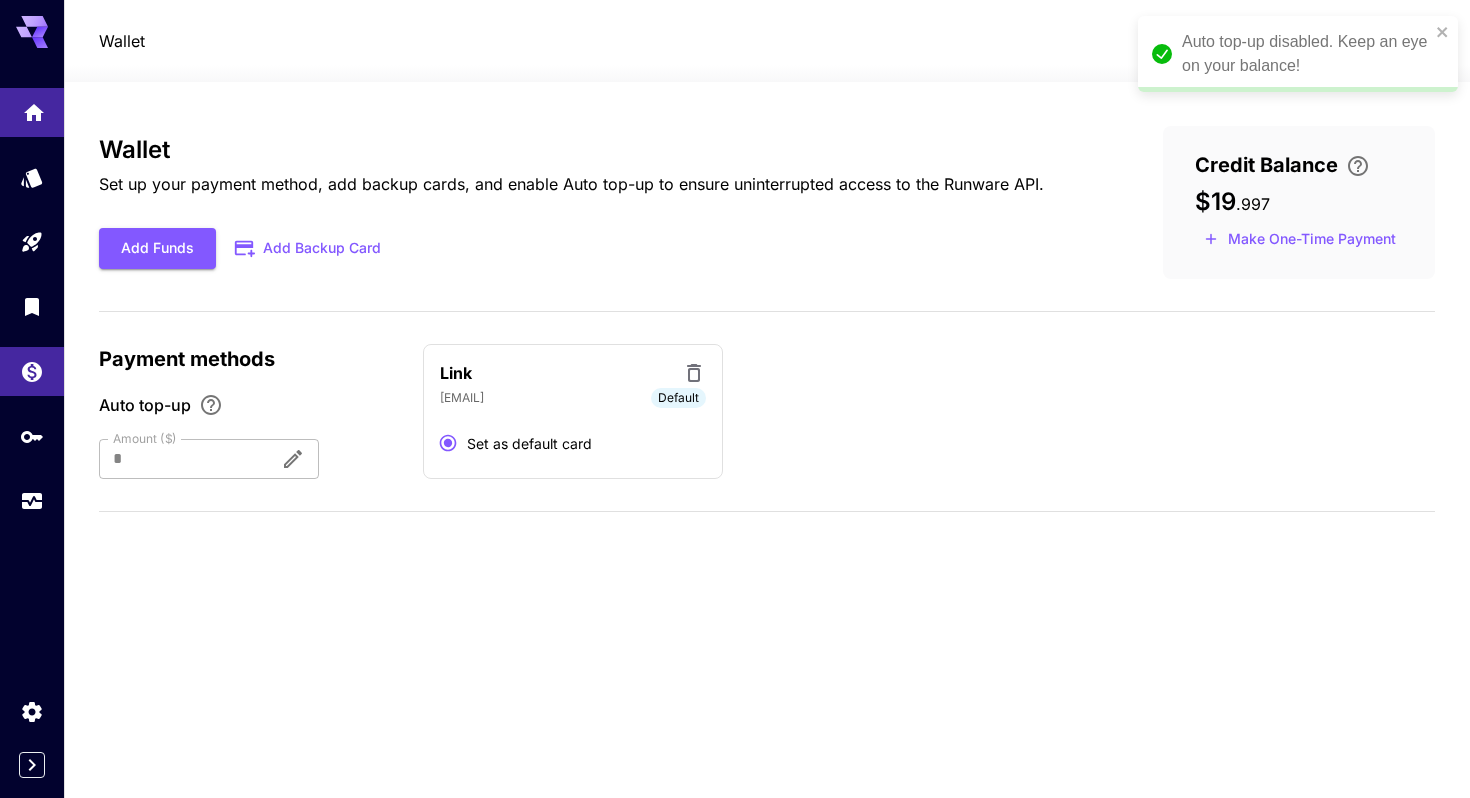 click at bounding box center [32, 112] 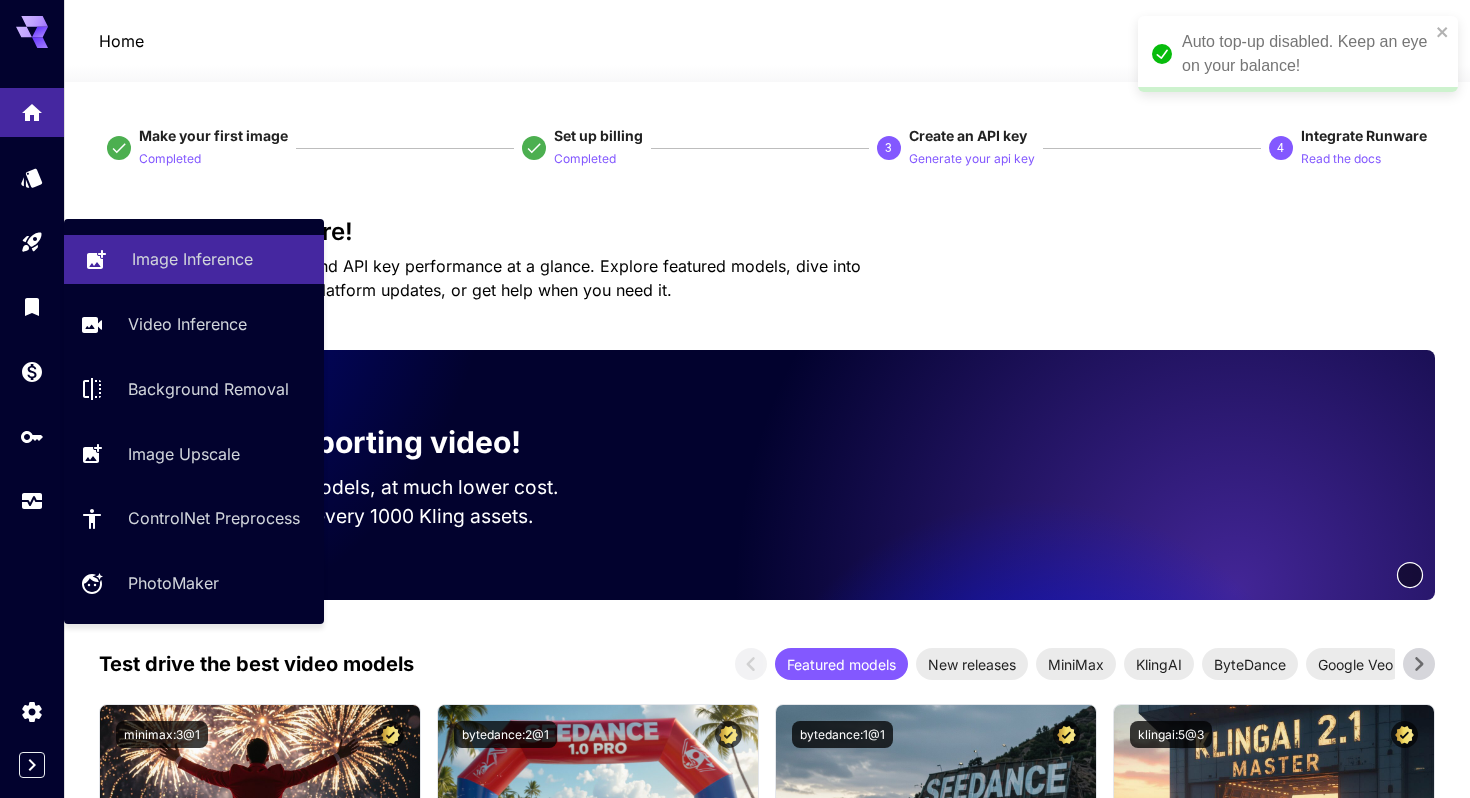 click on "Image Inference" at bounding box center (192, 259) 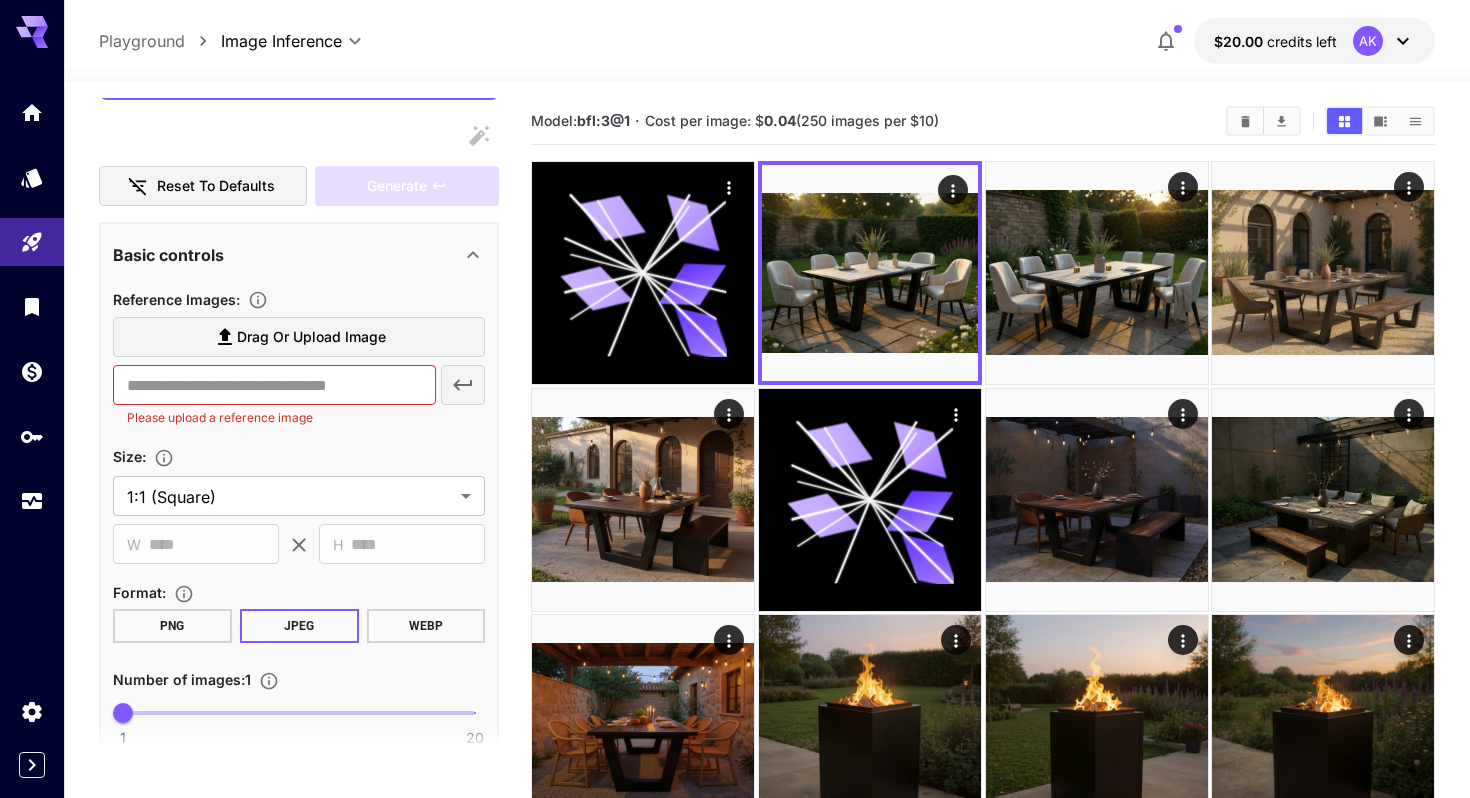 scroll, scrollTop: 237, scrollLeft: 0, axis: vertical 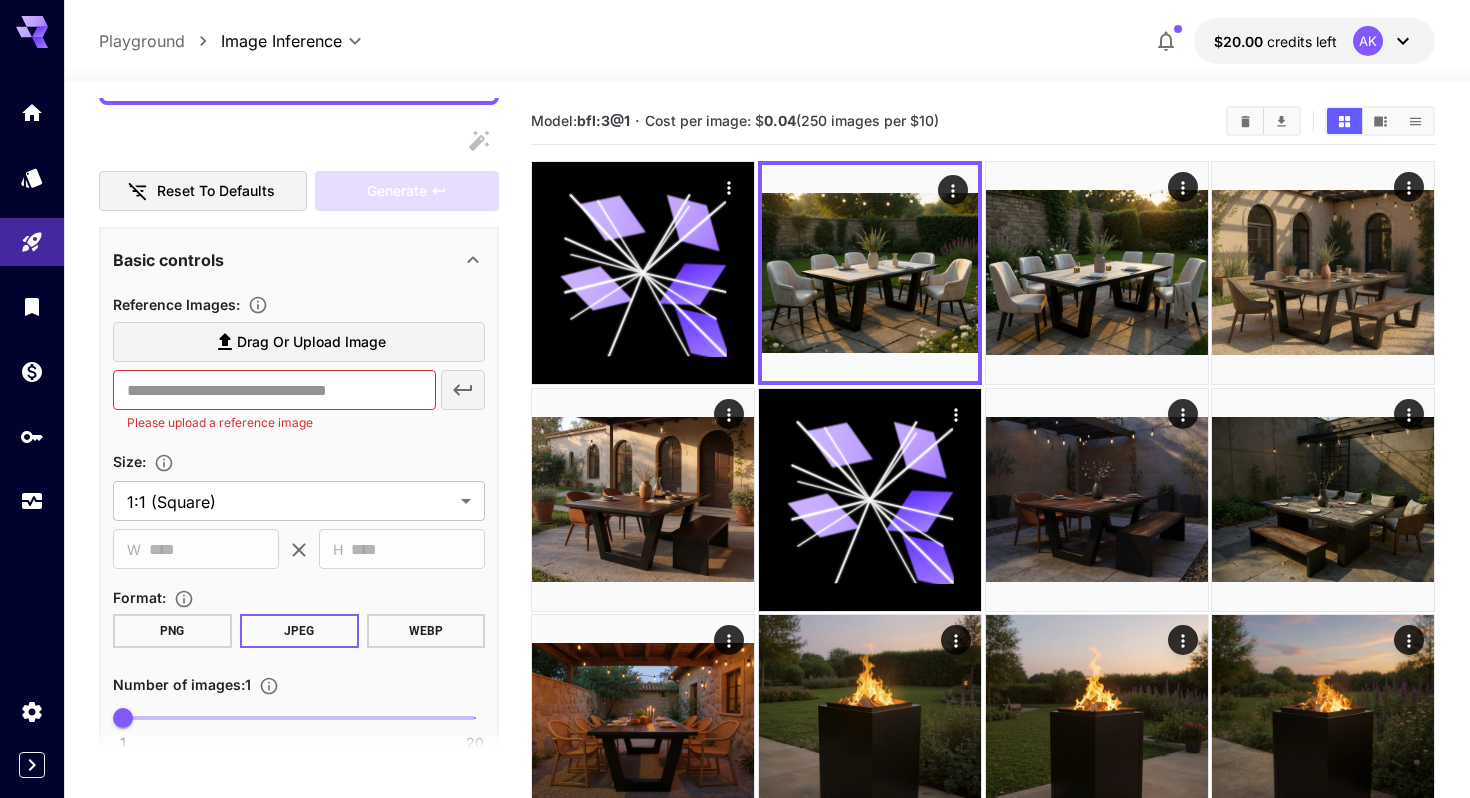 click on "Drag or upload image" at bounding box center (311, 342) 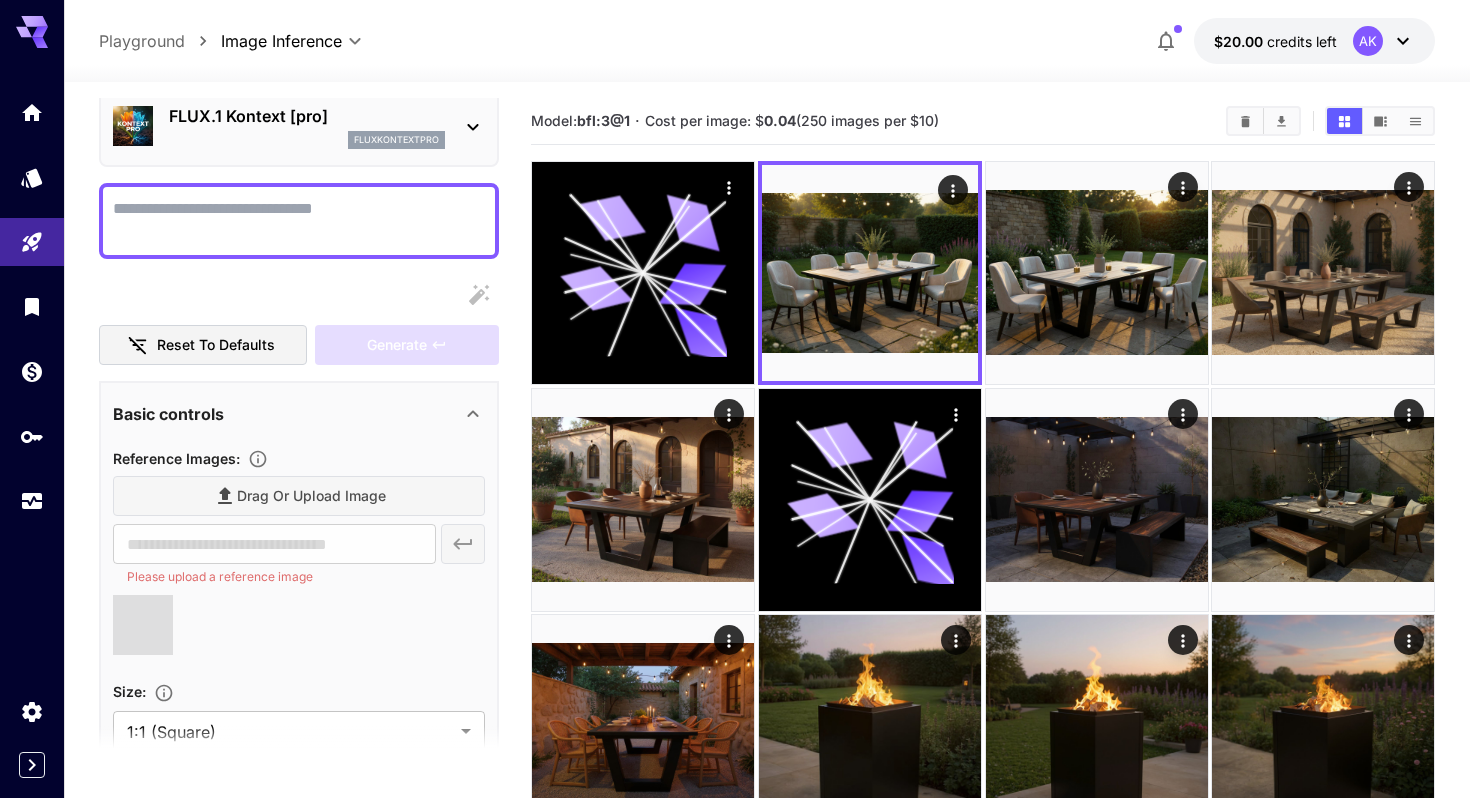 scroll, scrollTop: 0, scrollLeft: 0, axis: both 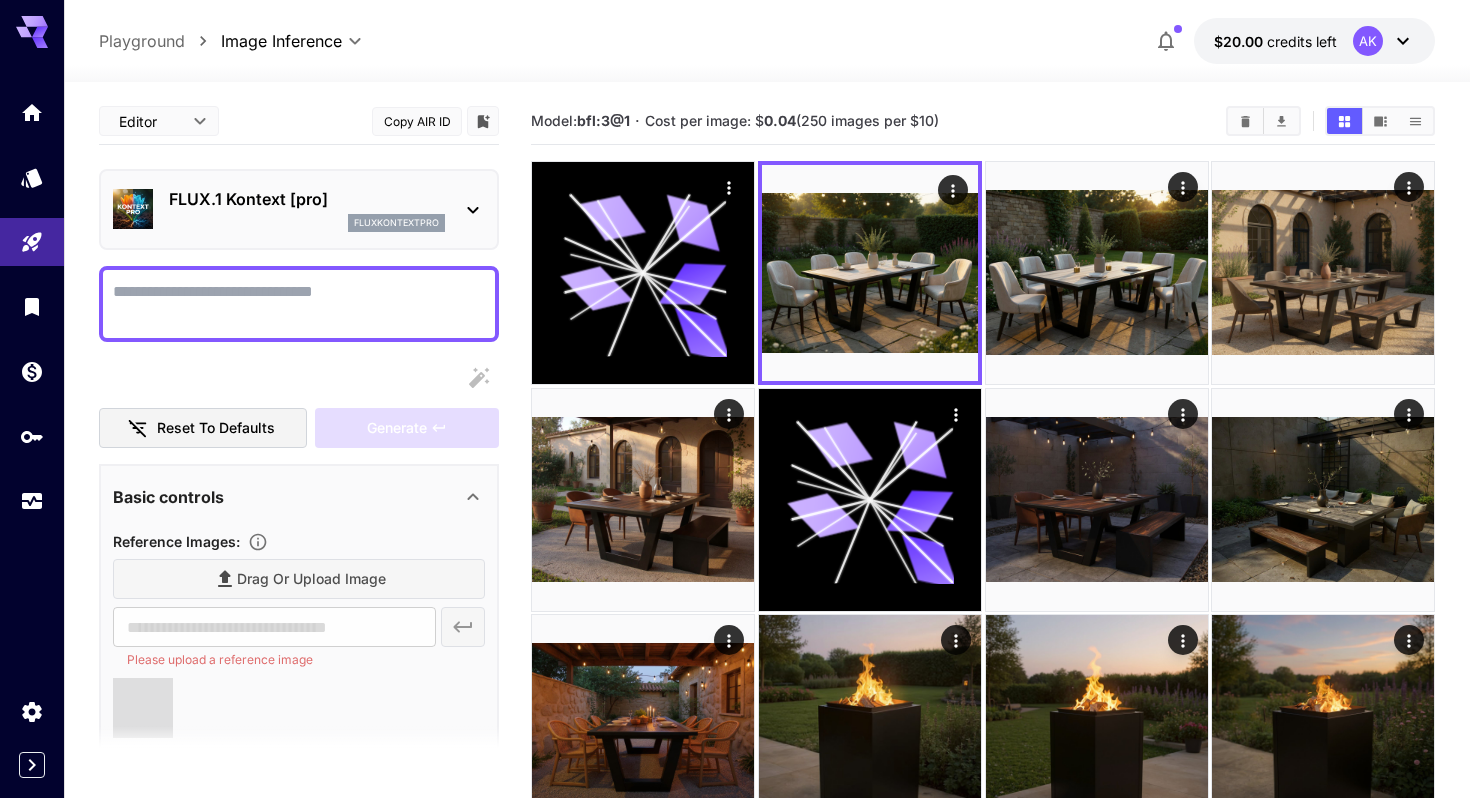 type on "**********" 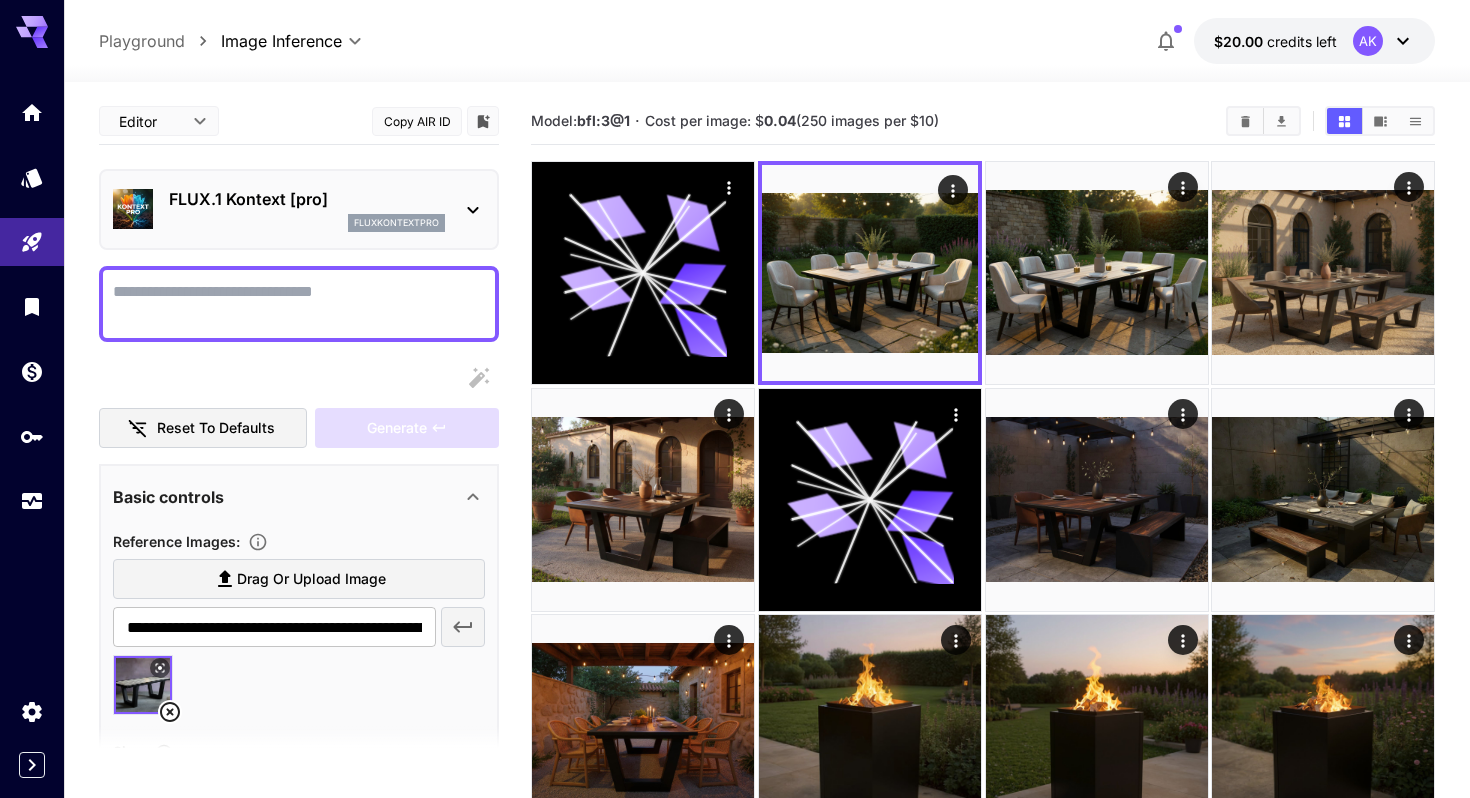 click at bounding box center [299, 304] 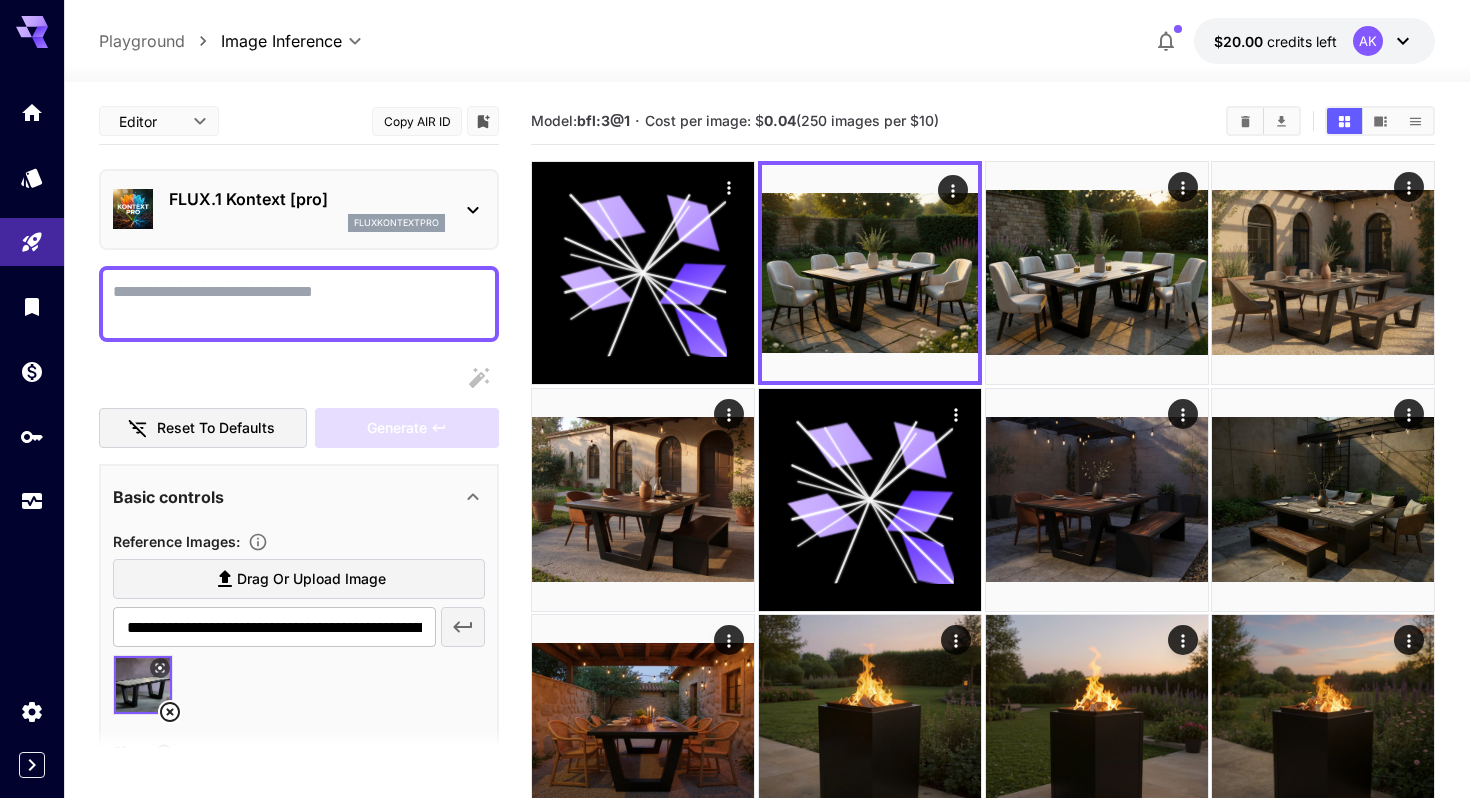 click at bounding box center [299, 304] 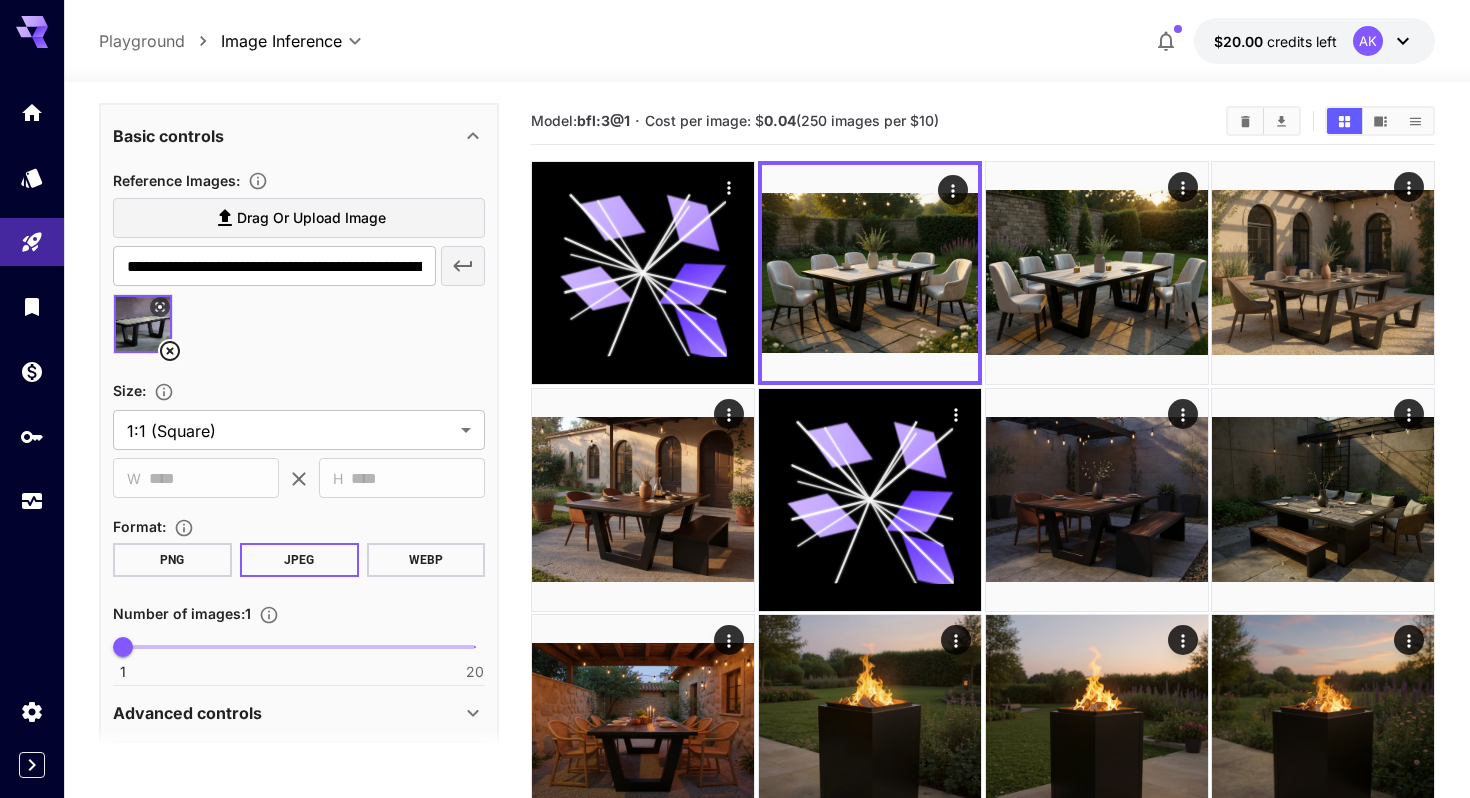 scroll, scrollTop: 1957, scrollLeft: 0, axis: vertical 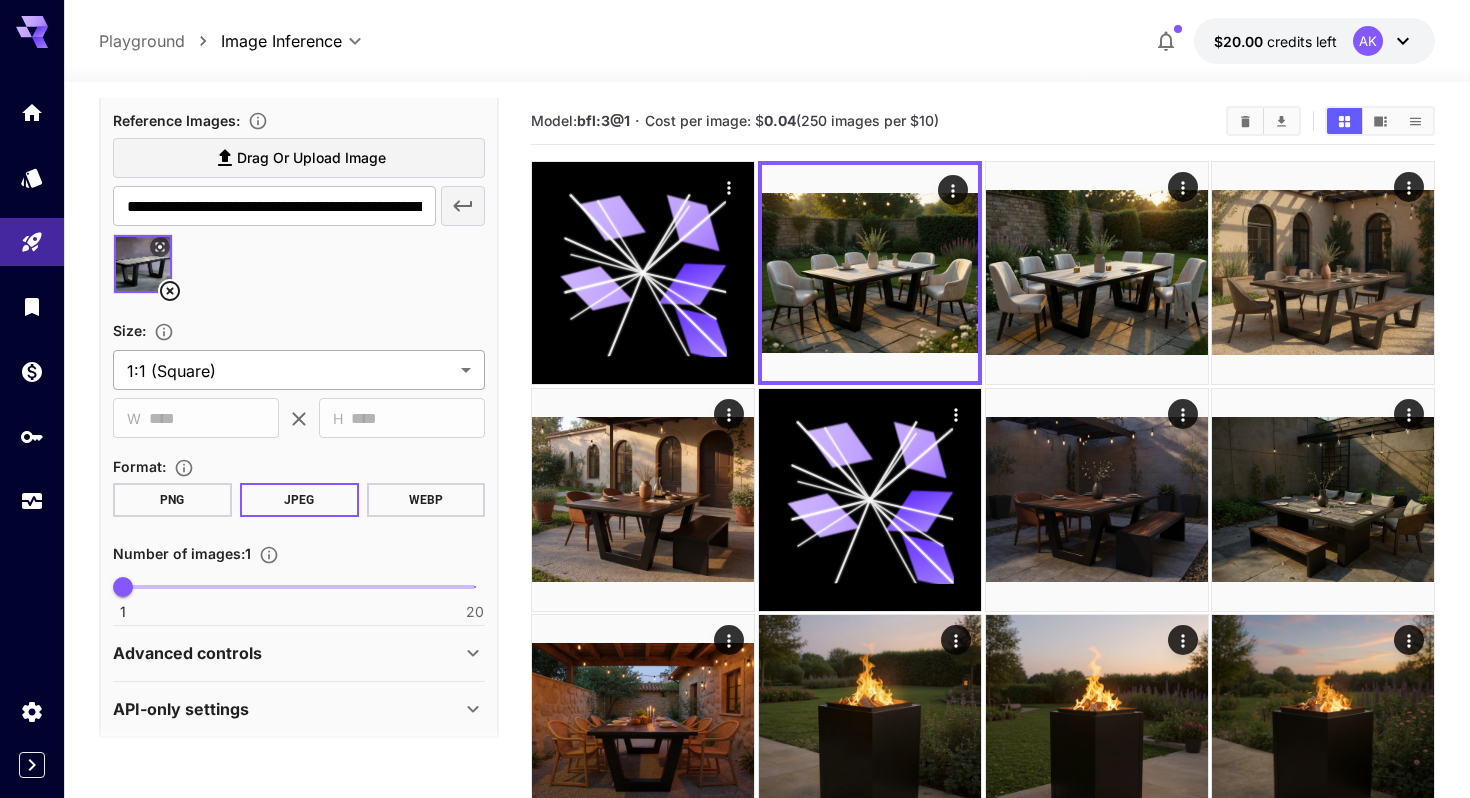 type on "**********" 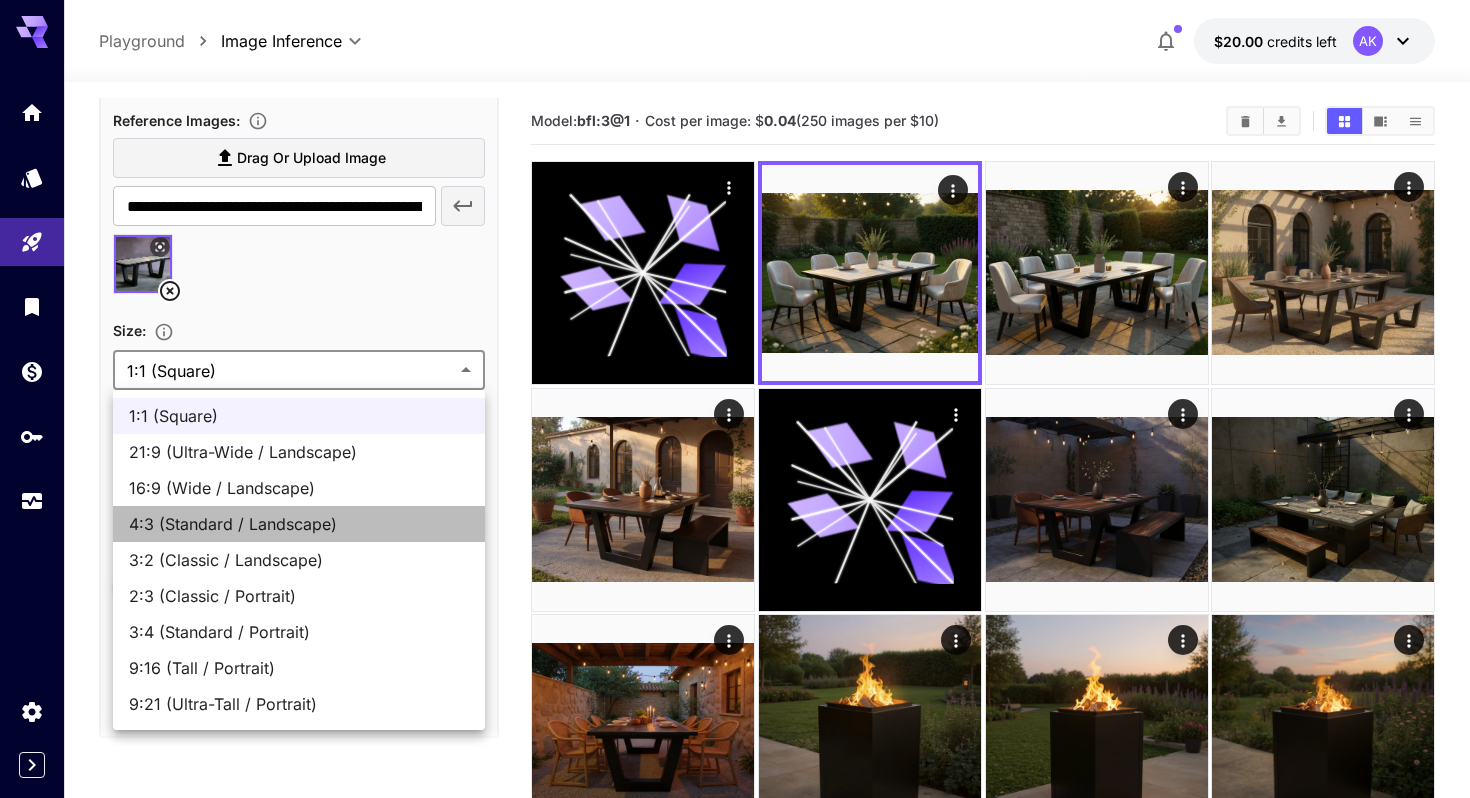 click on "4:3 (Standard / Landscape)" at bounding box center (299, 524) 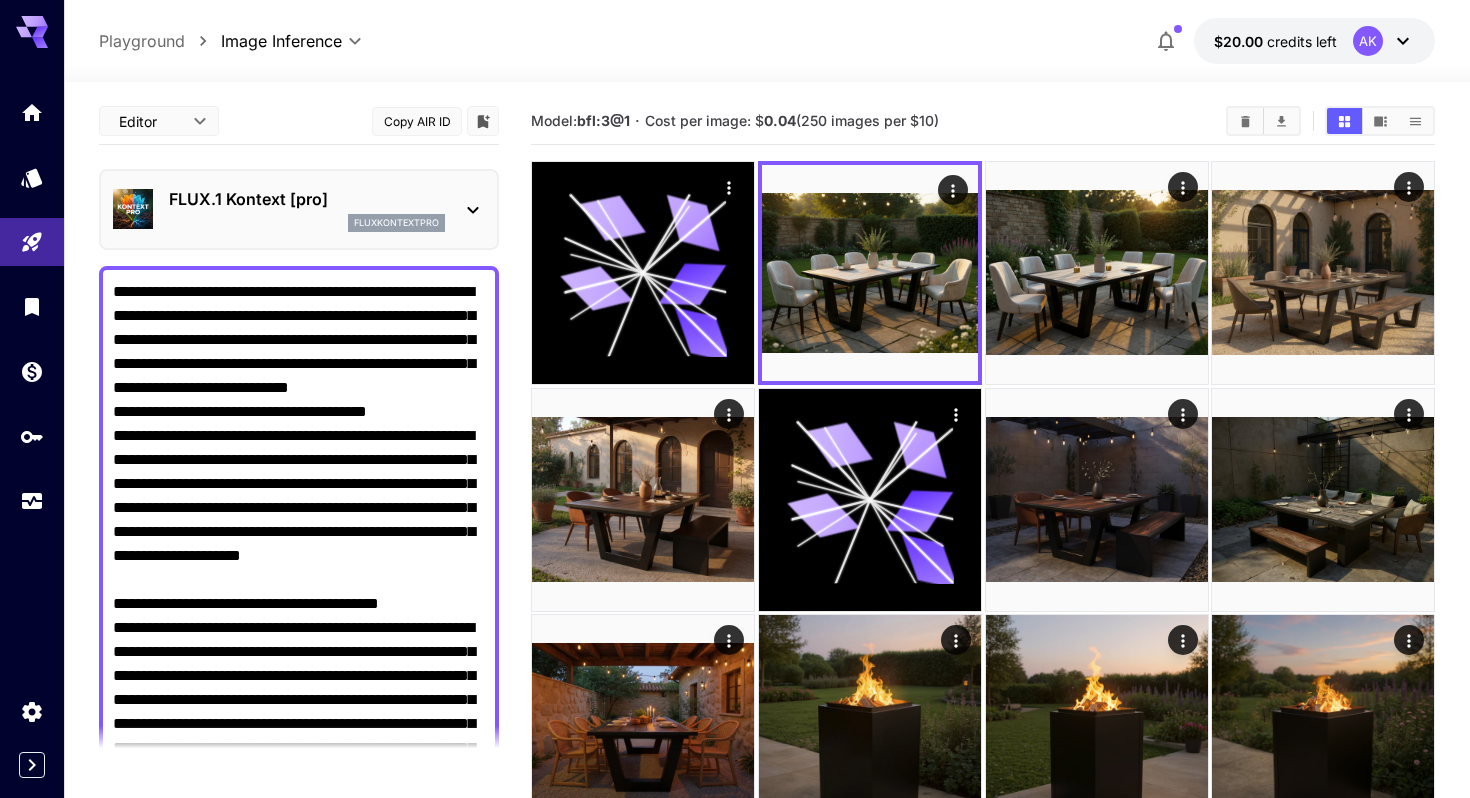 scroll, scrollTop: 0, scrollLeft: 0, axis: both 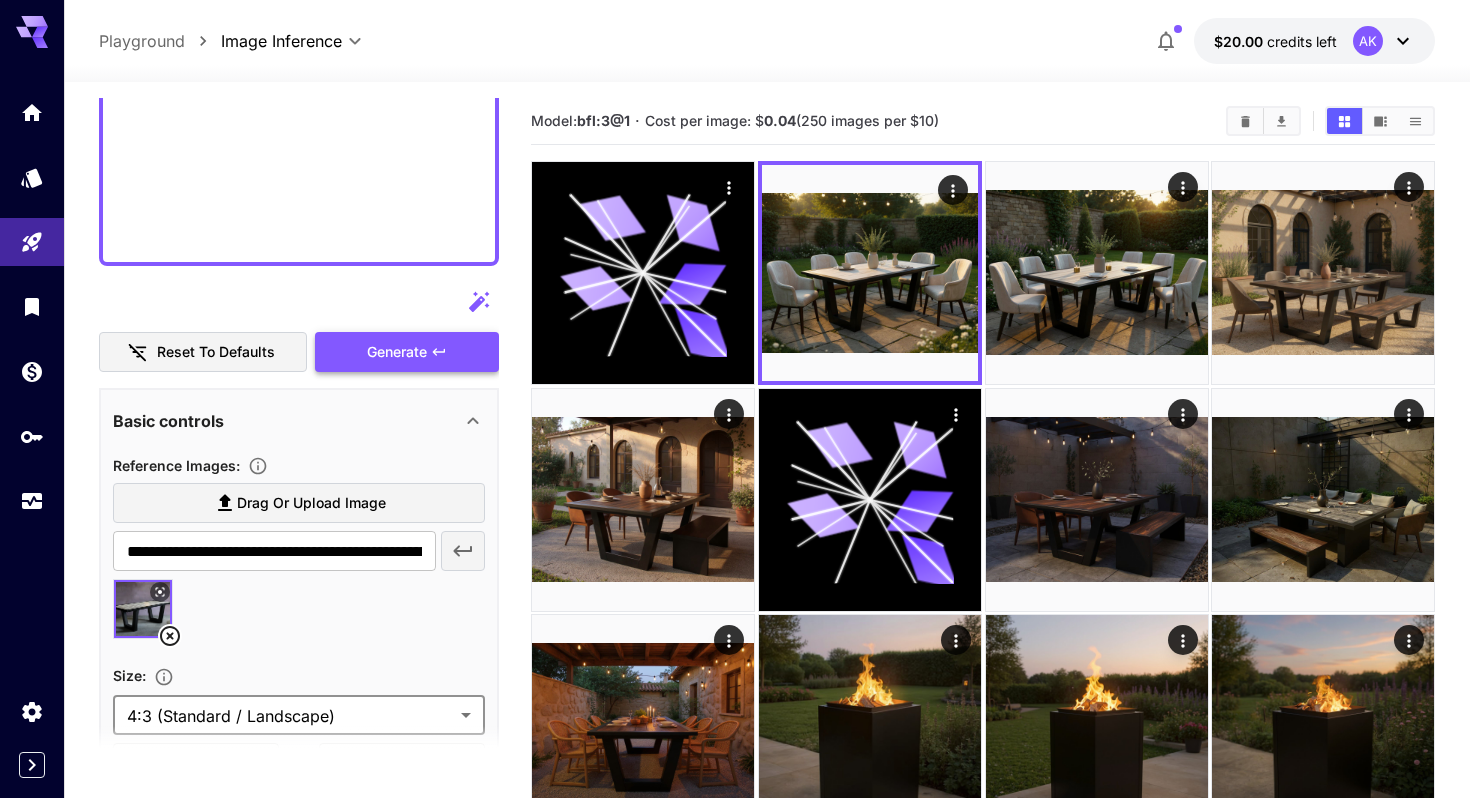 click on "Generate" at bounding box center [397, 352] 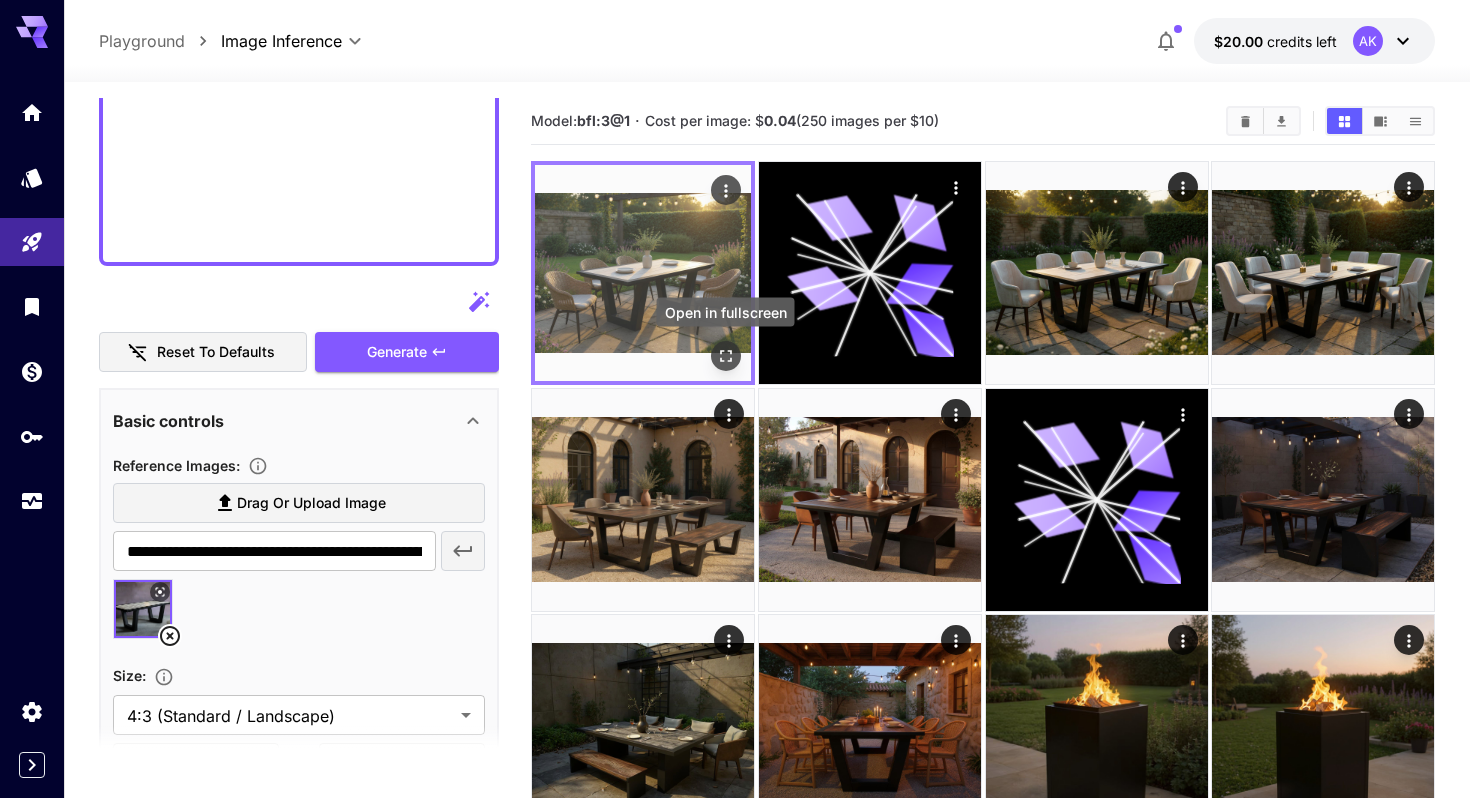 click 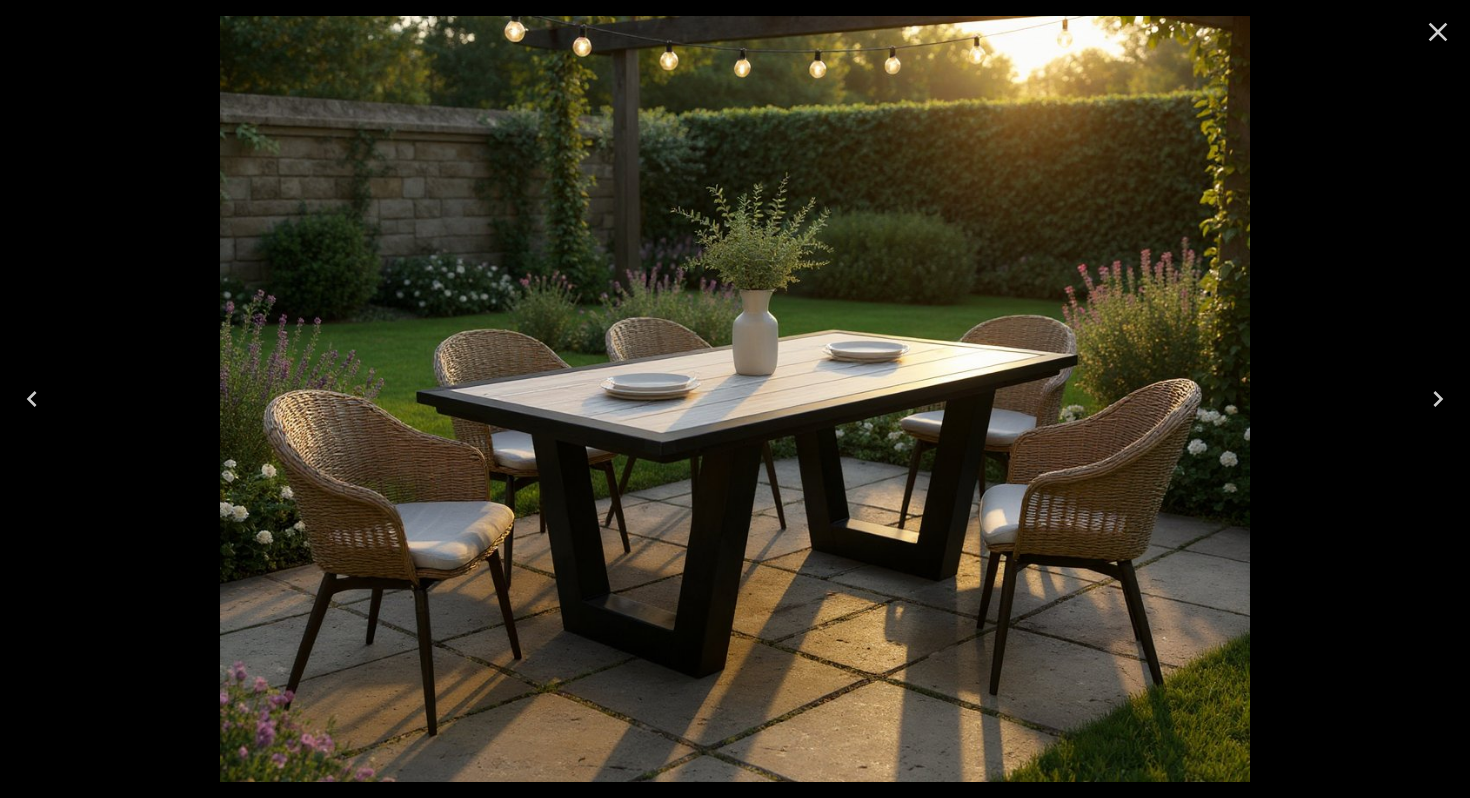 click 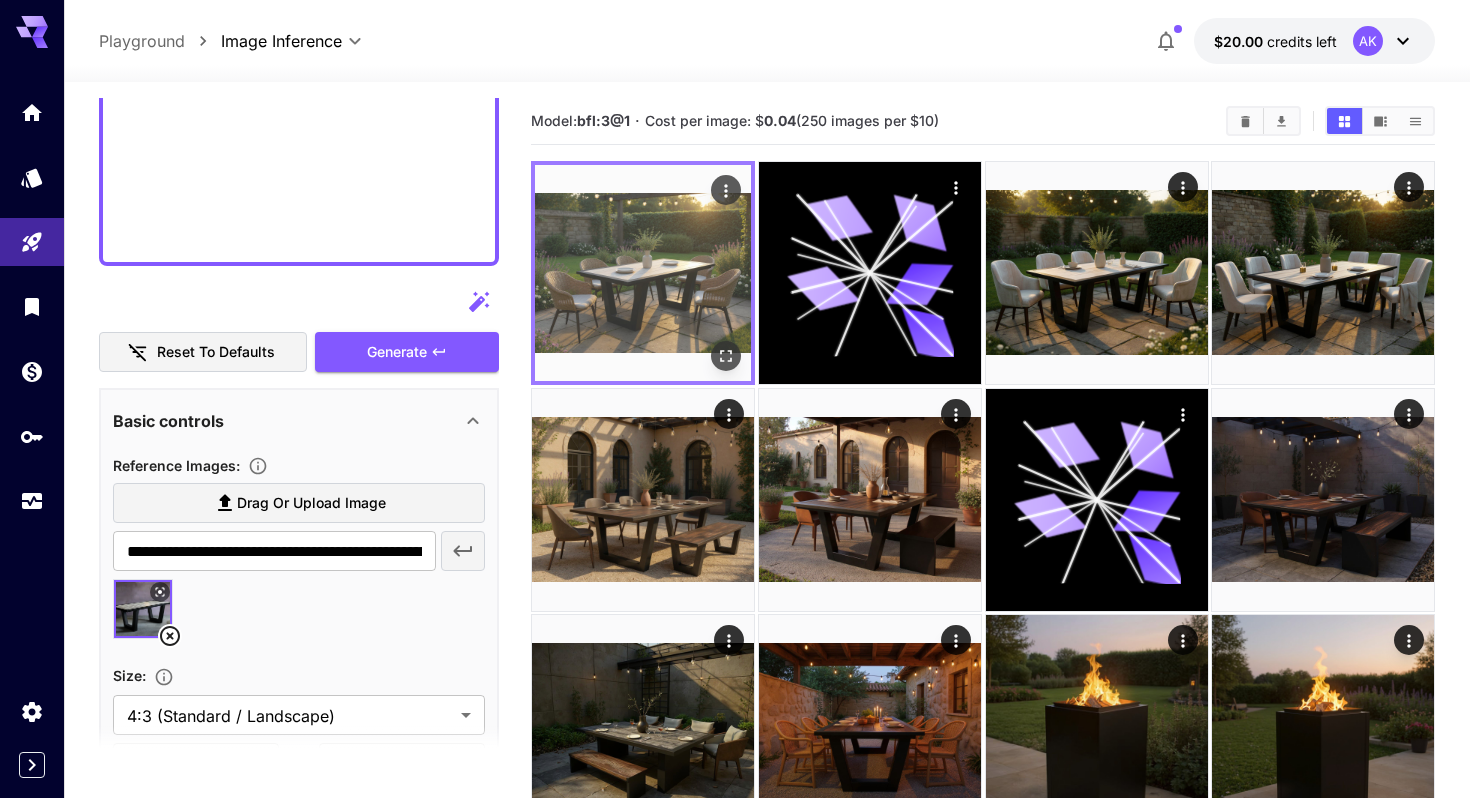 click 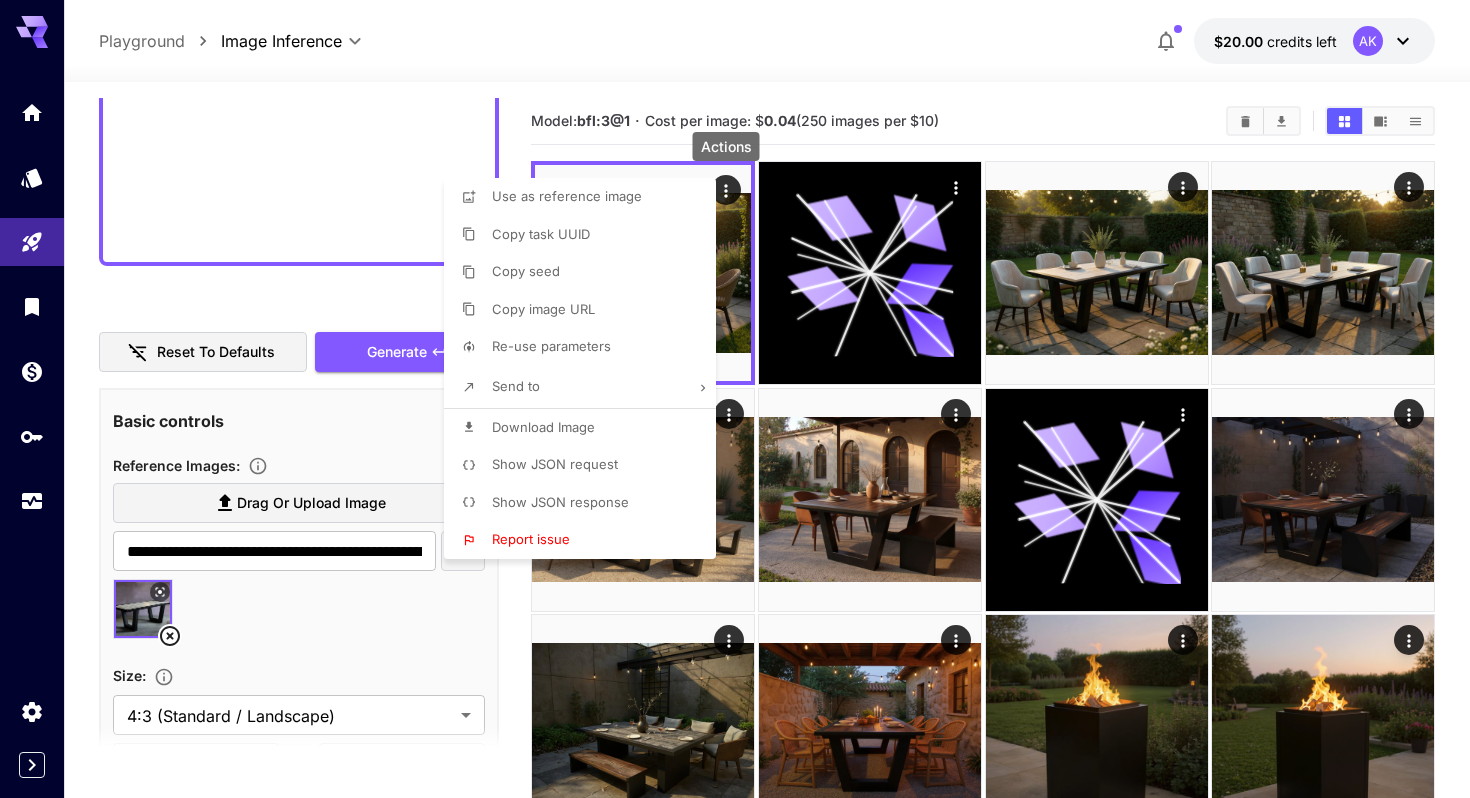 click on "Download Image" at bounding box center (543, 427) 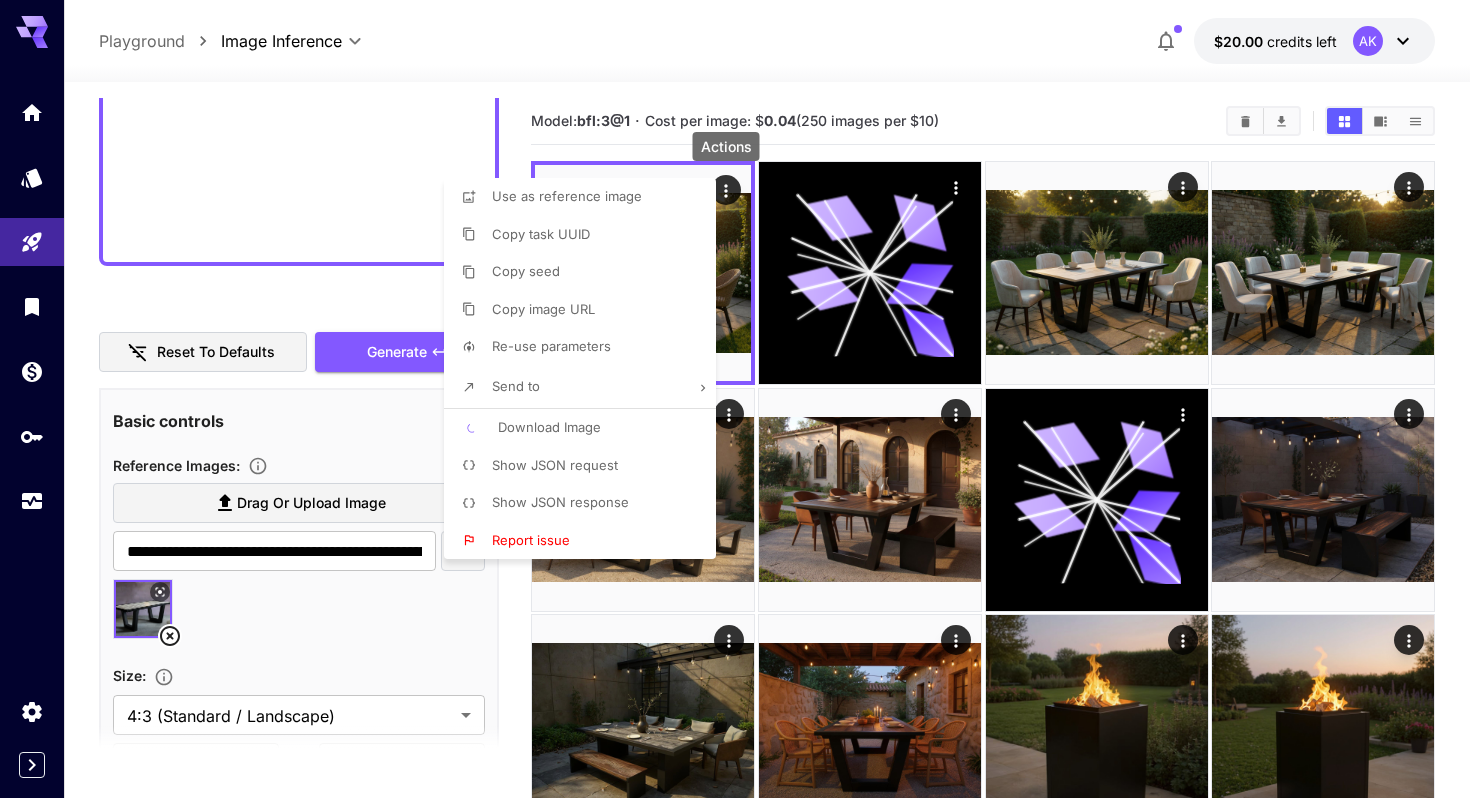 click at bounding box center (735, 399) 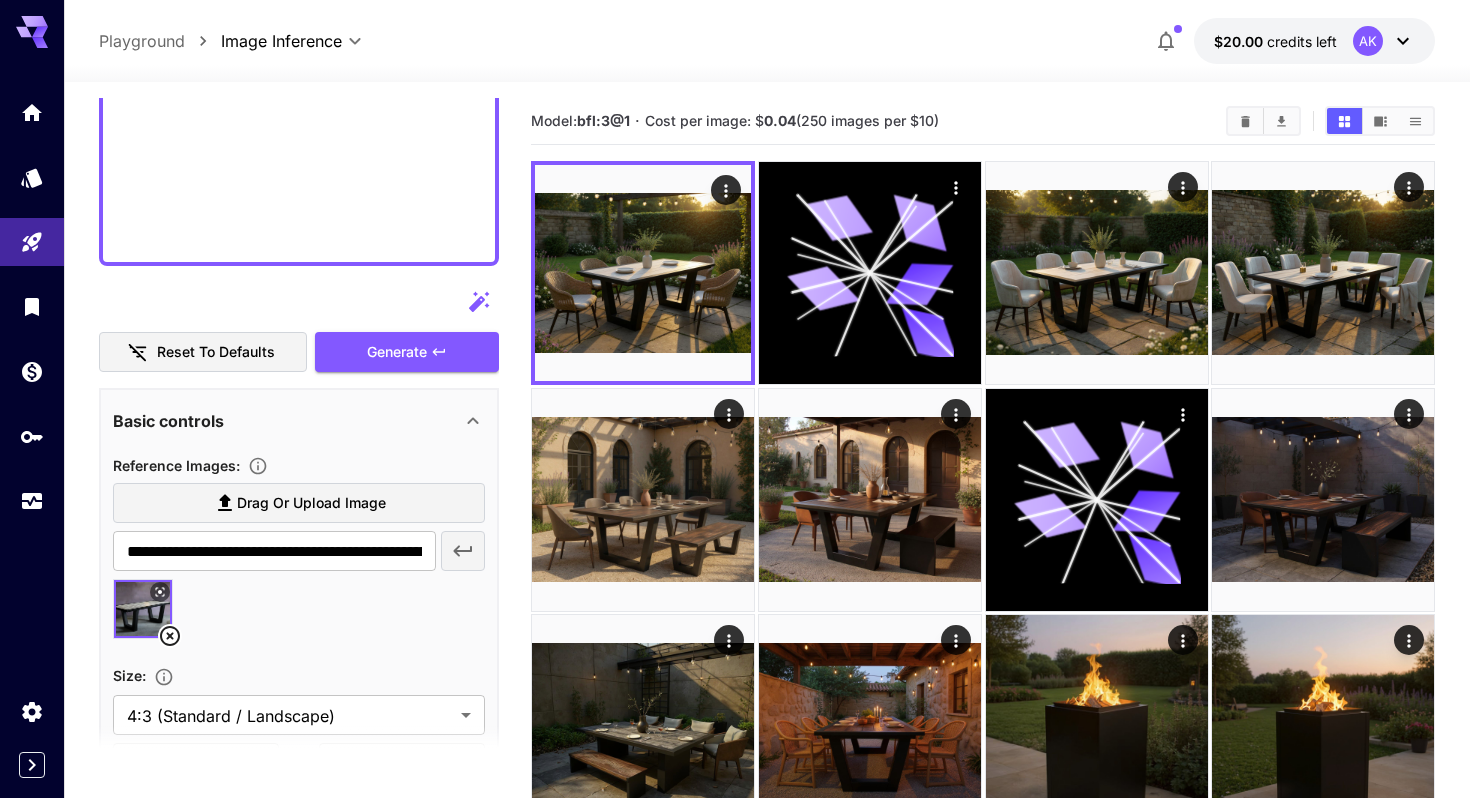 scroll, scrollTop: 0, scrollLeft: 0, axis: both 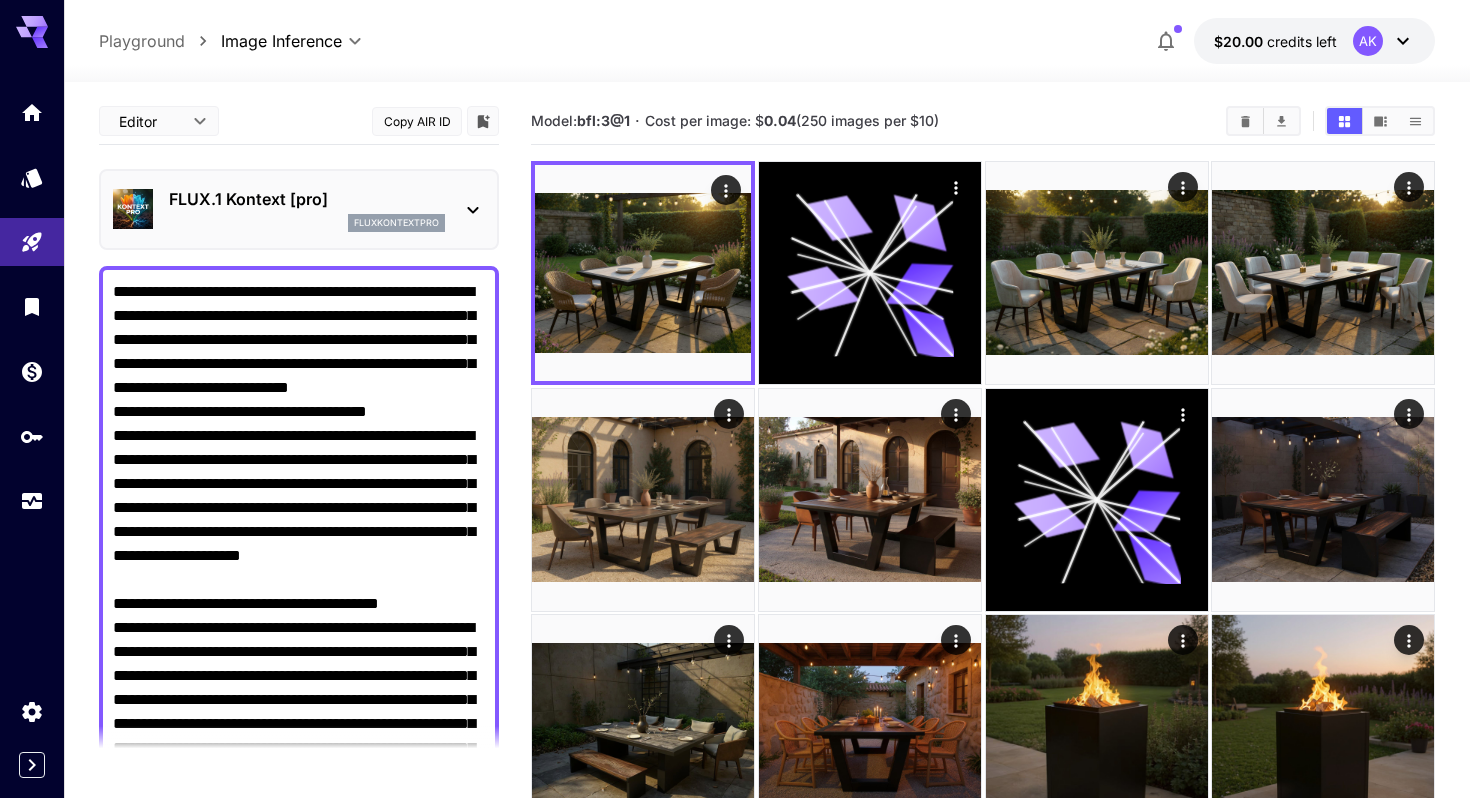 drag, startPoint x: 364, startPoint y: 235, endPoint x: 170, endPoint y: -60, distance: 353.07364 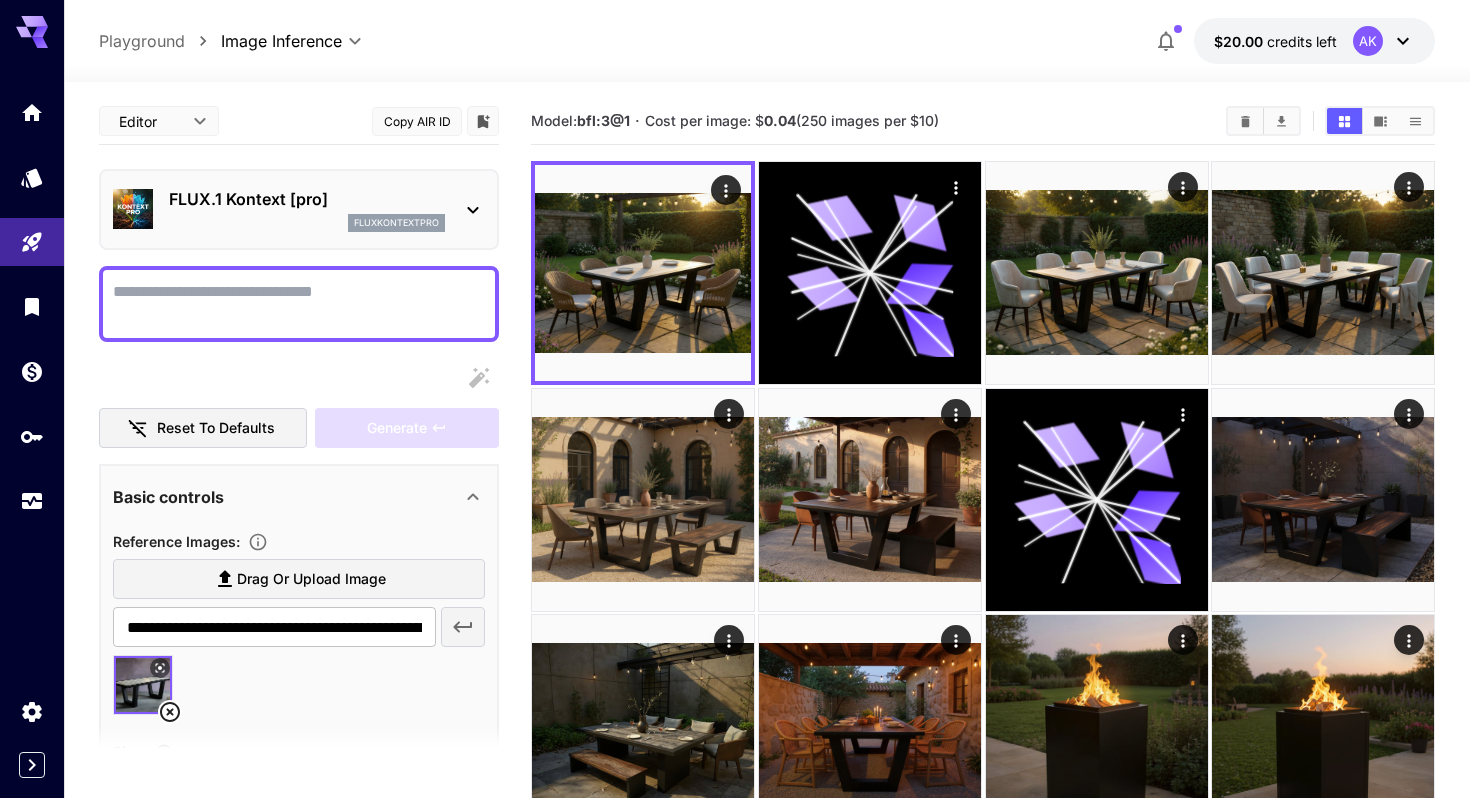paste on "**********" 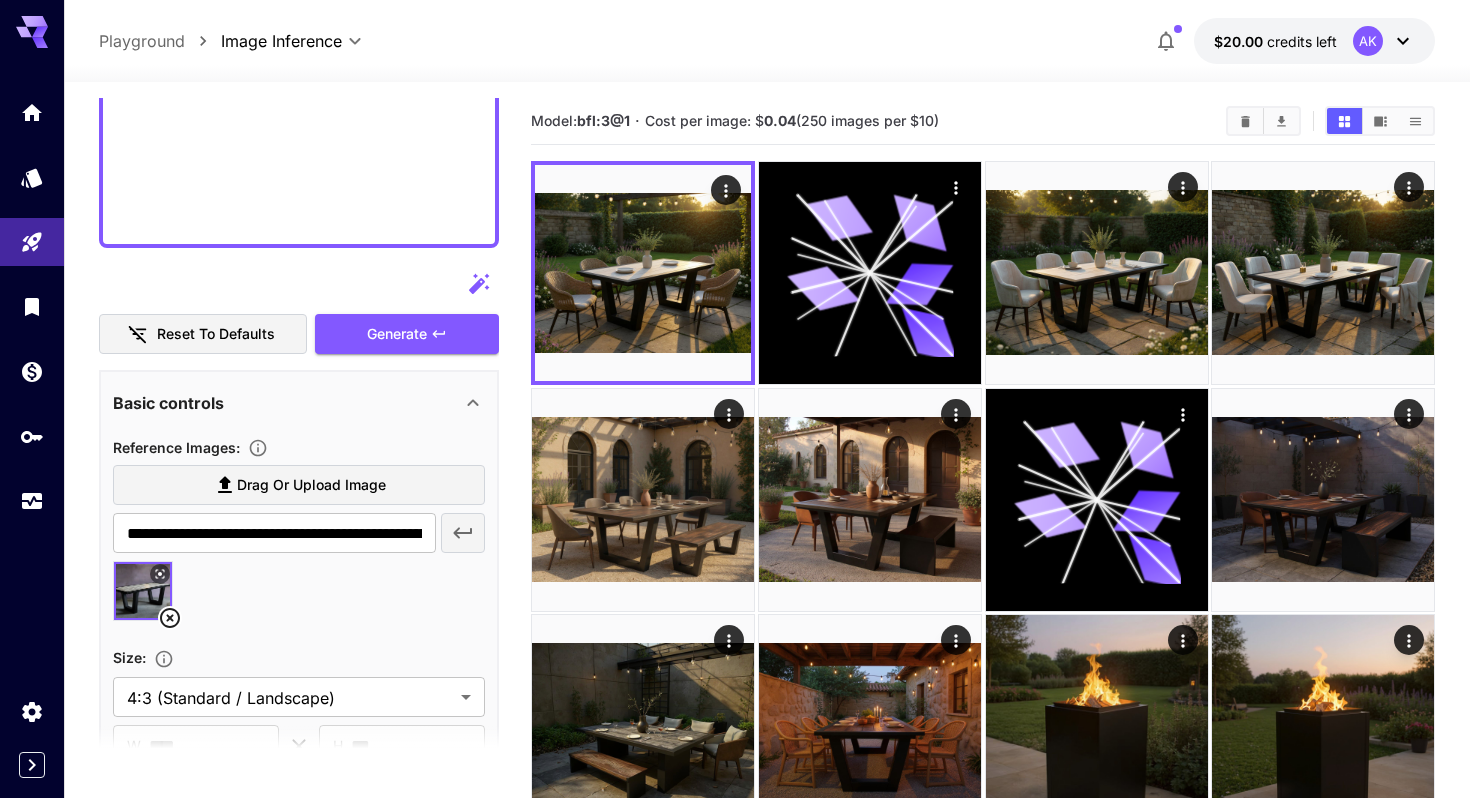 scroll, scrollTop: 1749, scrollLeft: 0, axis: vertical 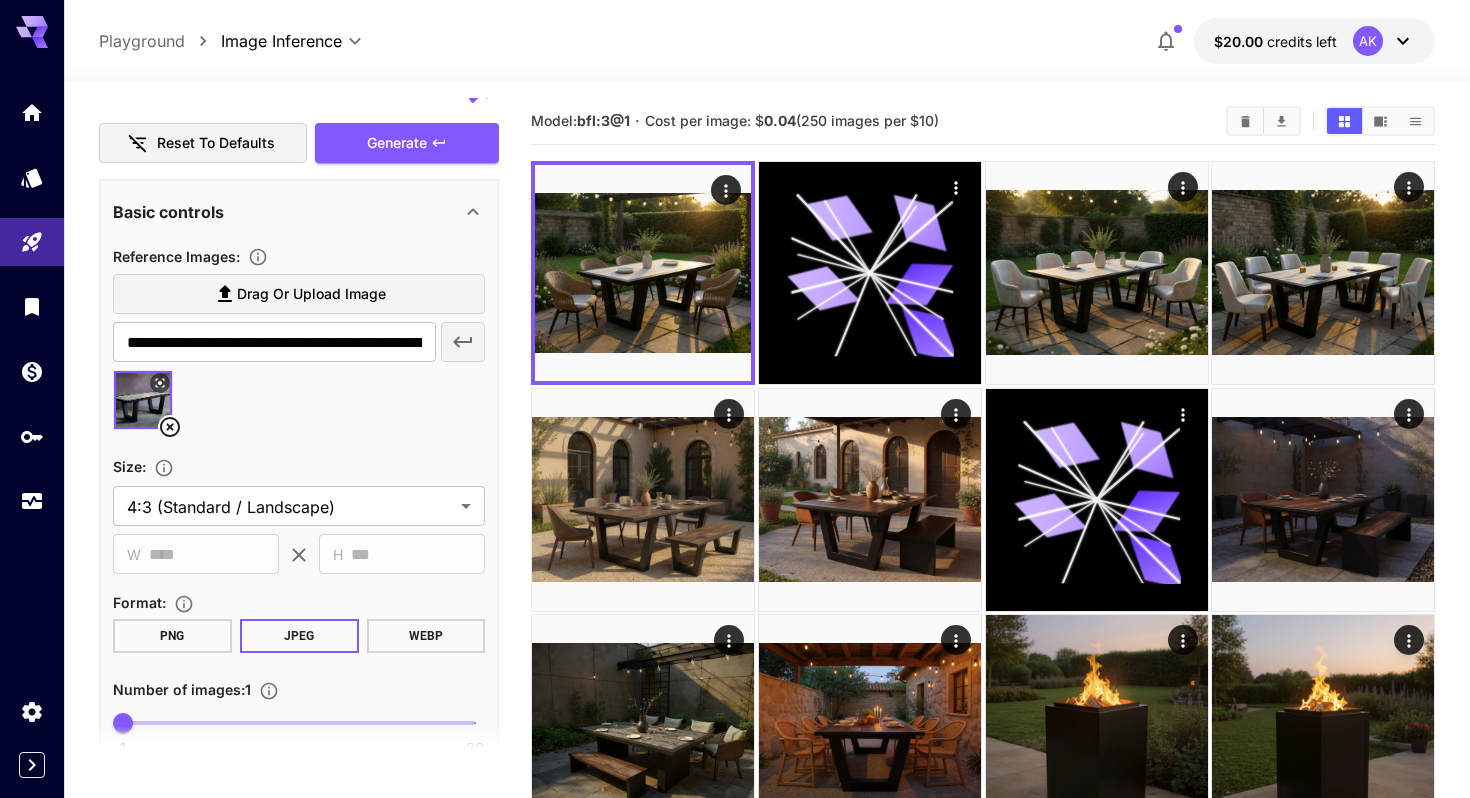 type on "**********" 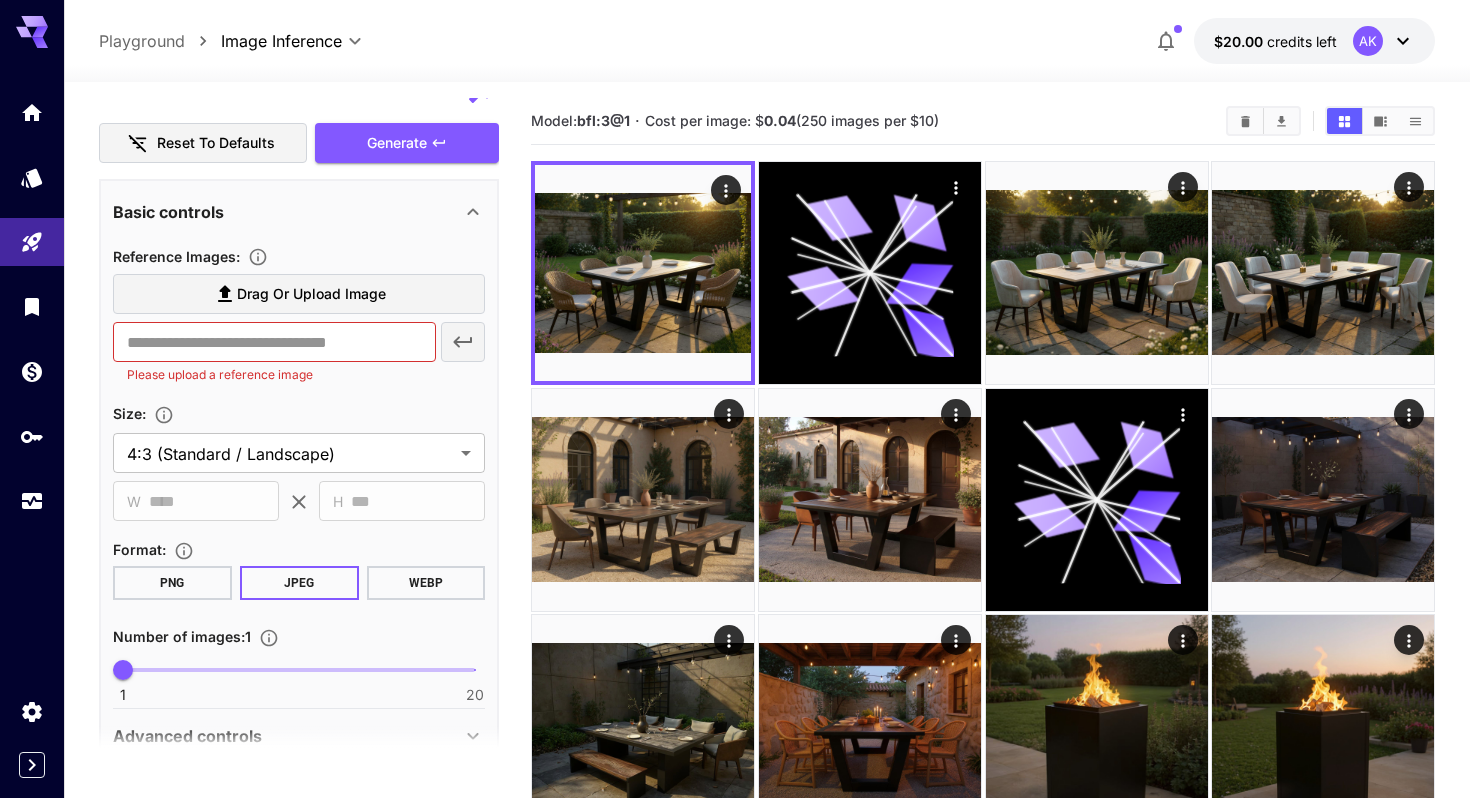 click on "Drag or upload image" at bounding box center [311, 294] 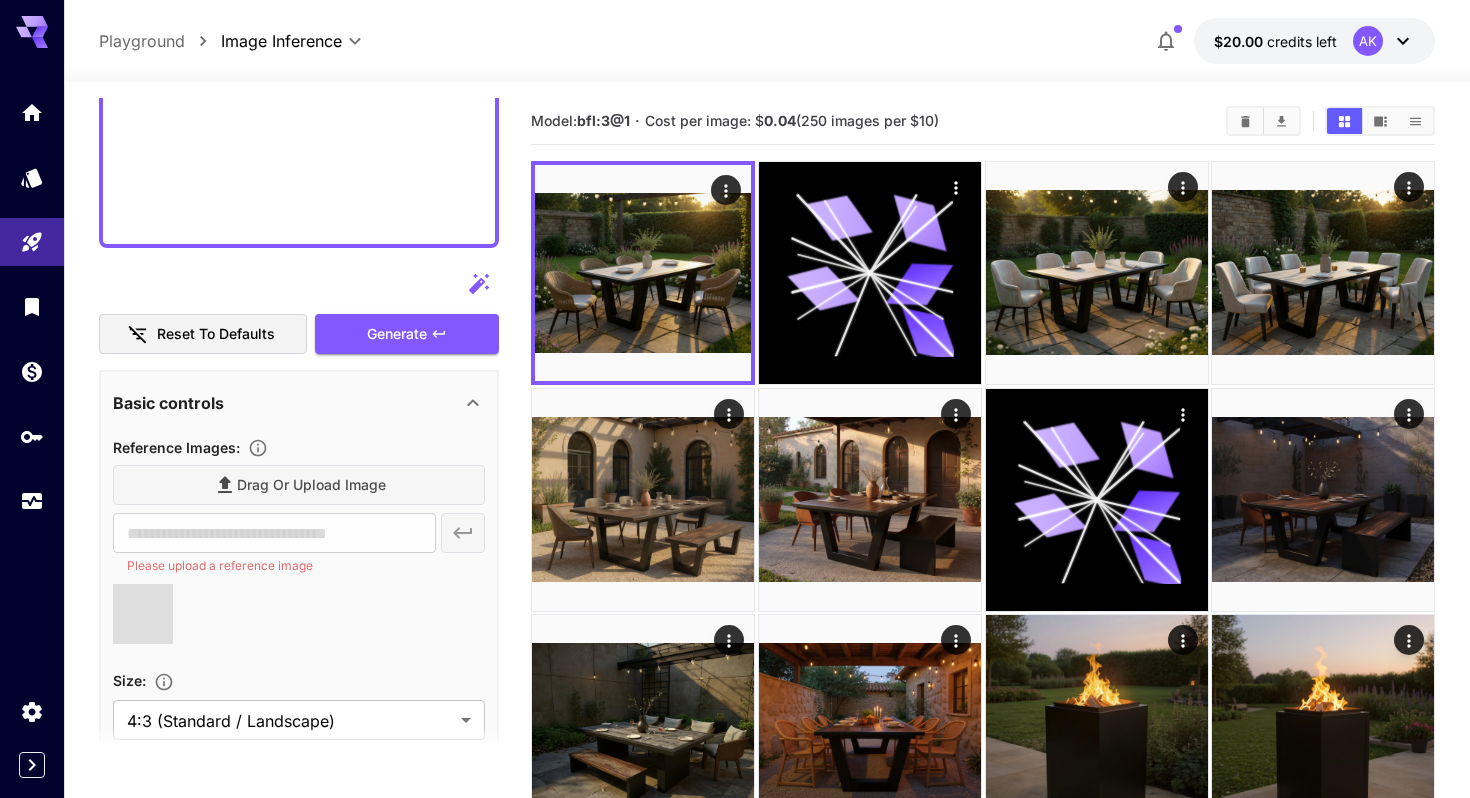 type on "**********" 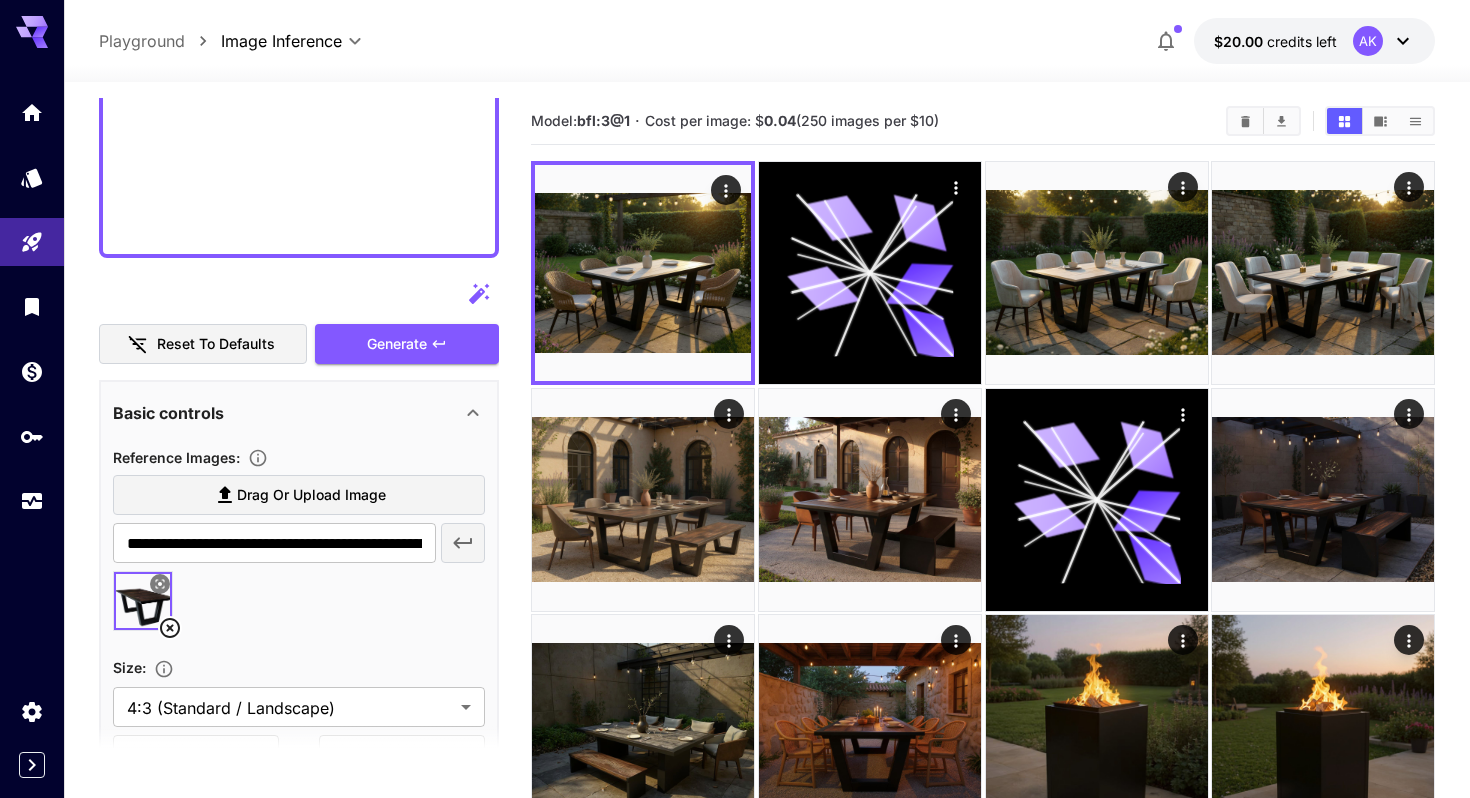 scroll, scrollTop: 1547, scrollLeft: 0, axis: vertical 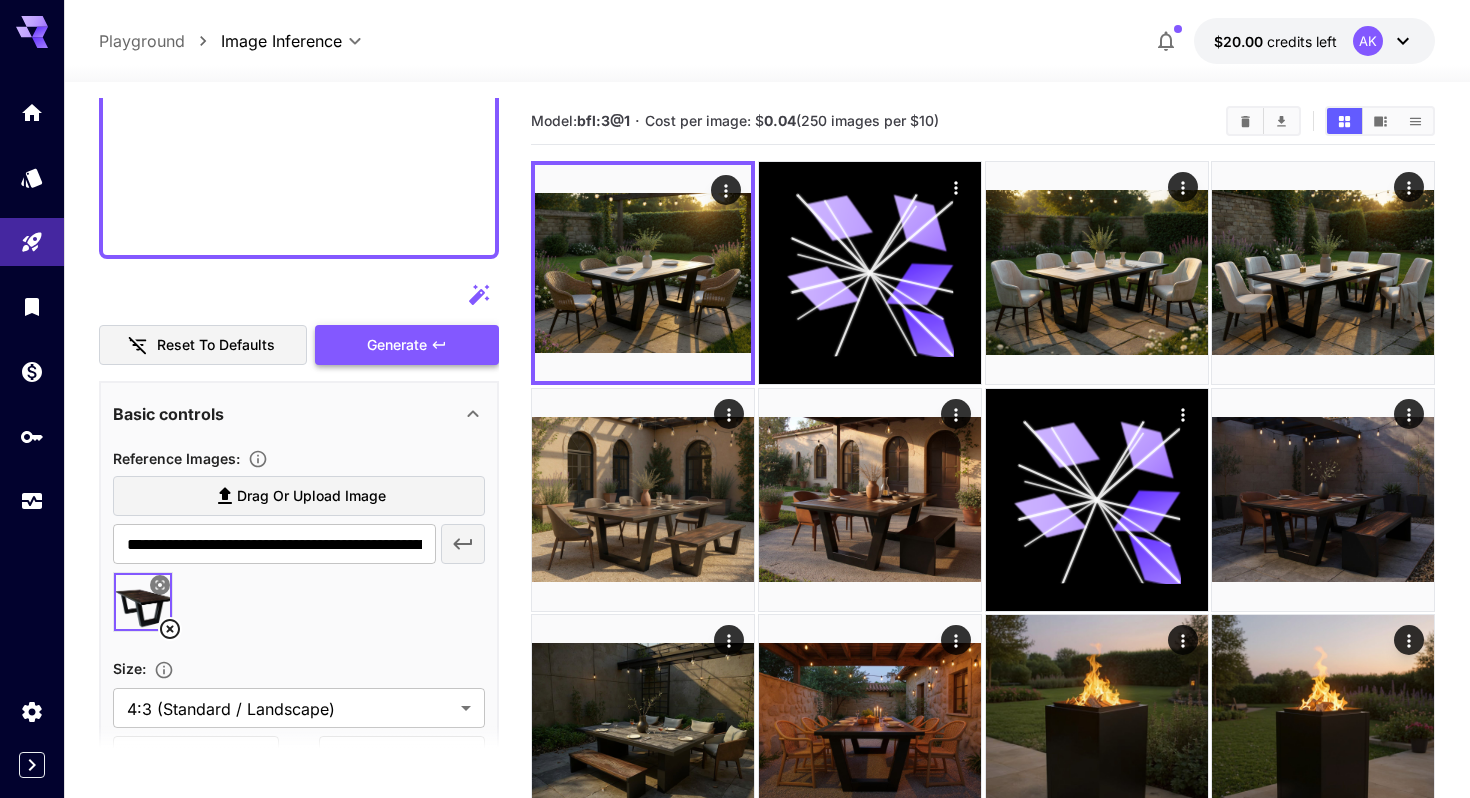 click on "Generate" at bounding box center [407, 345] 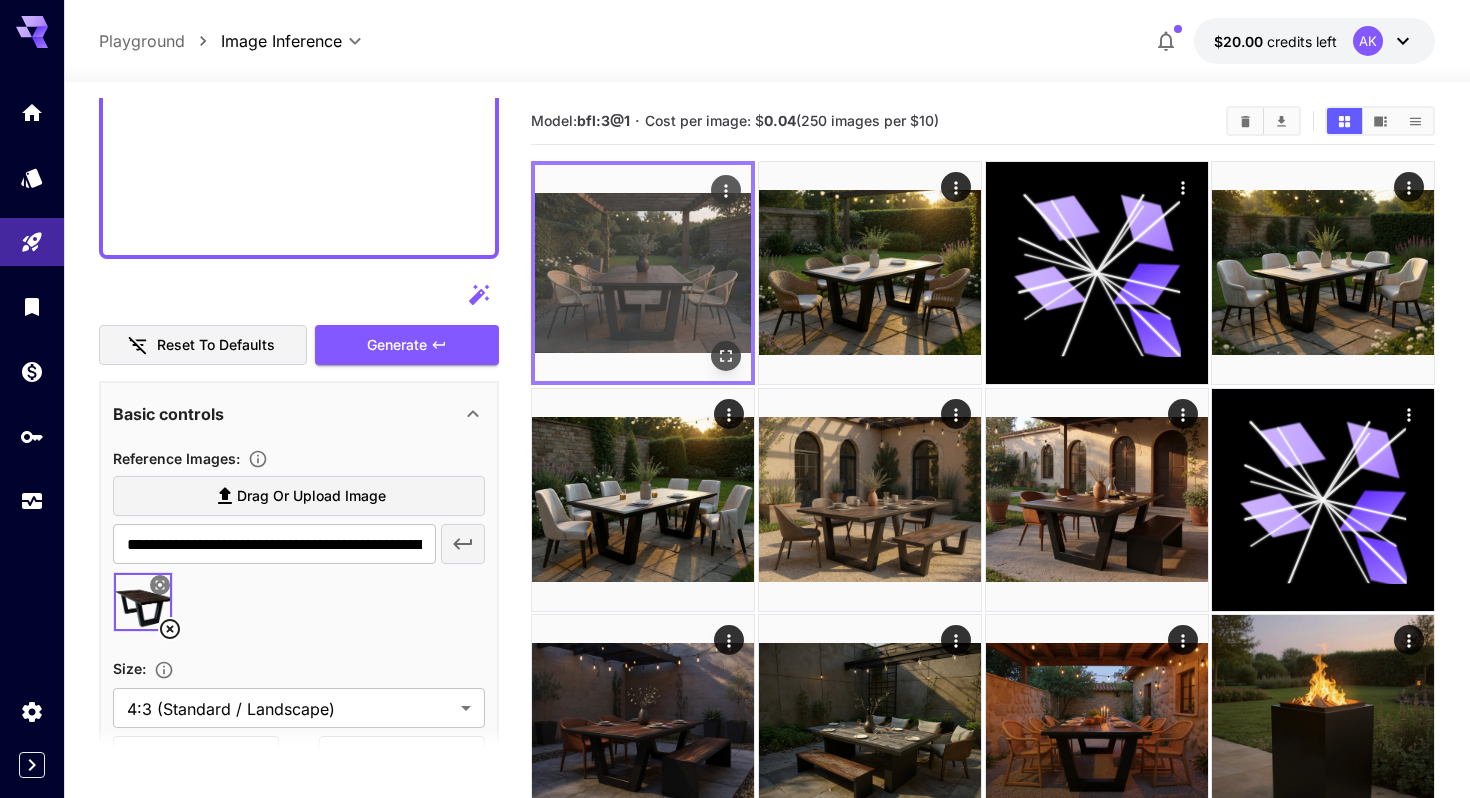 click 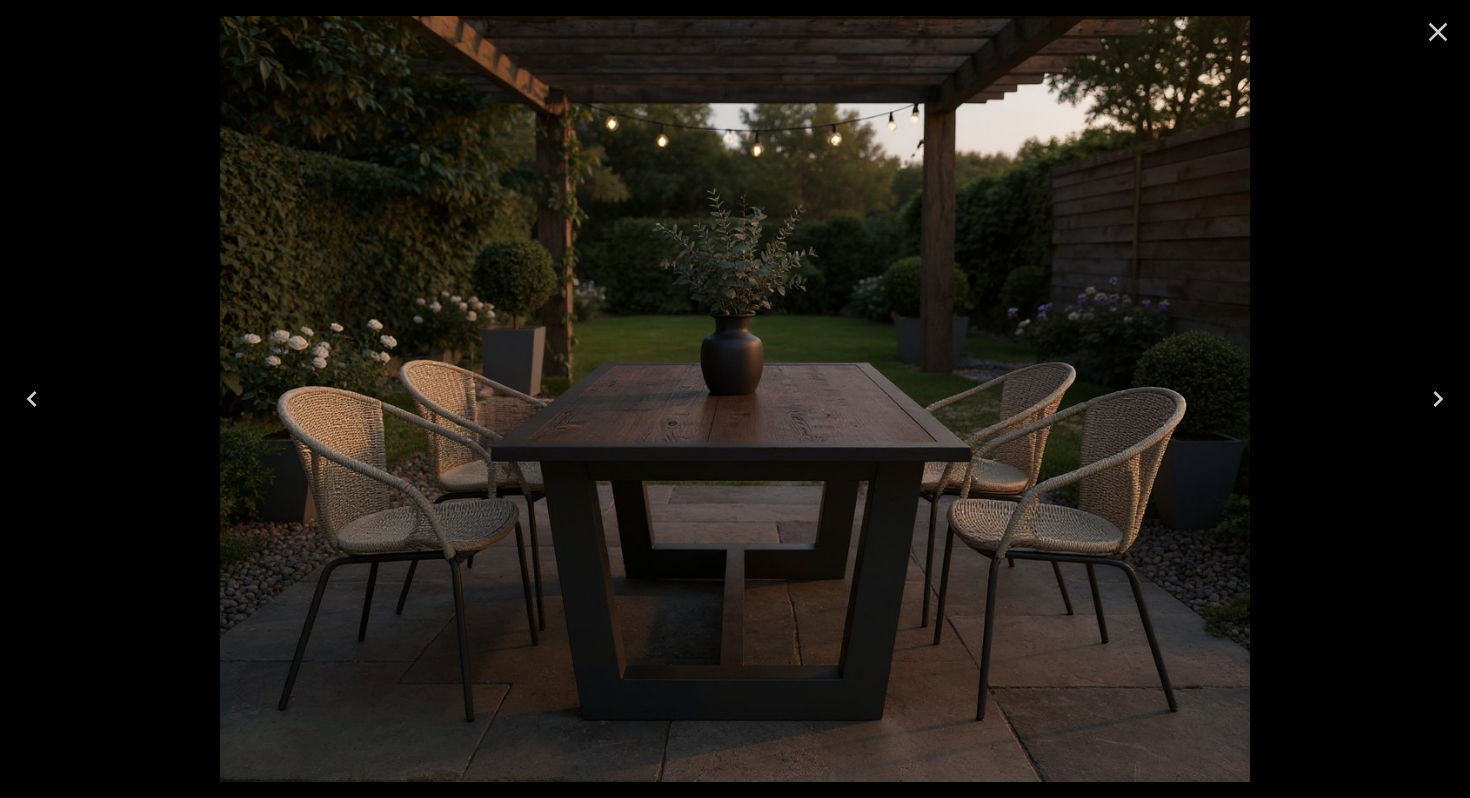 click 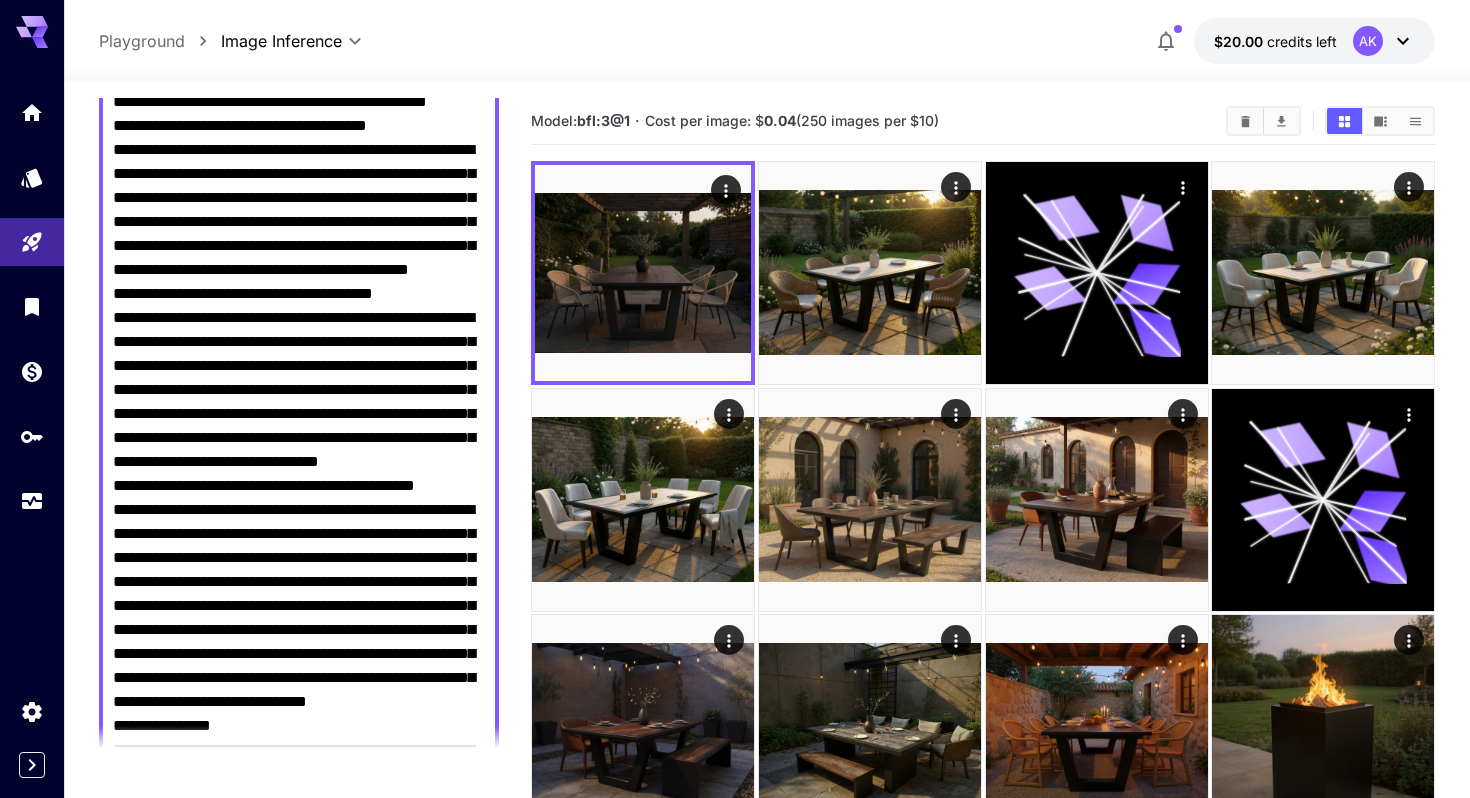scroll, scrollTop: 0, scrollLeft: 0, axis: both 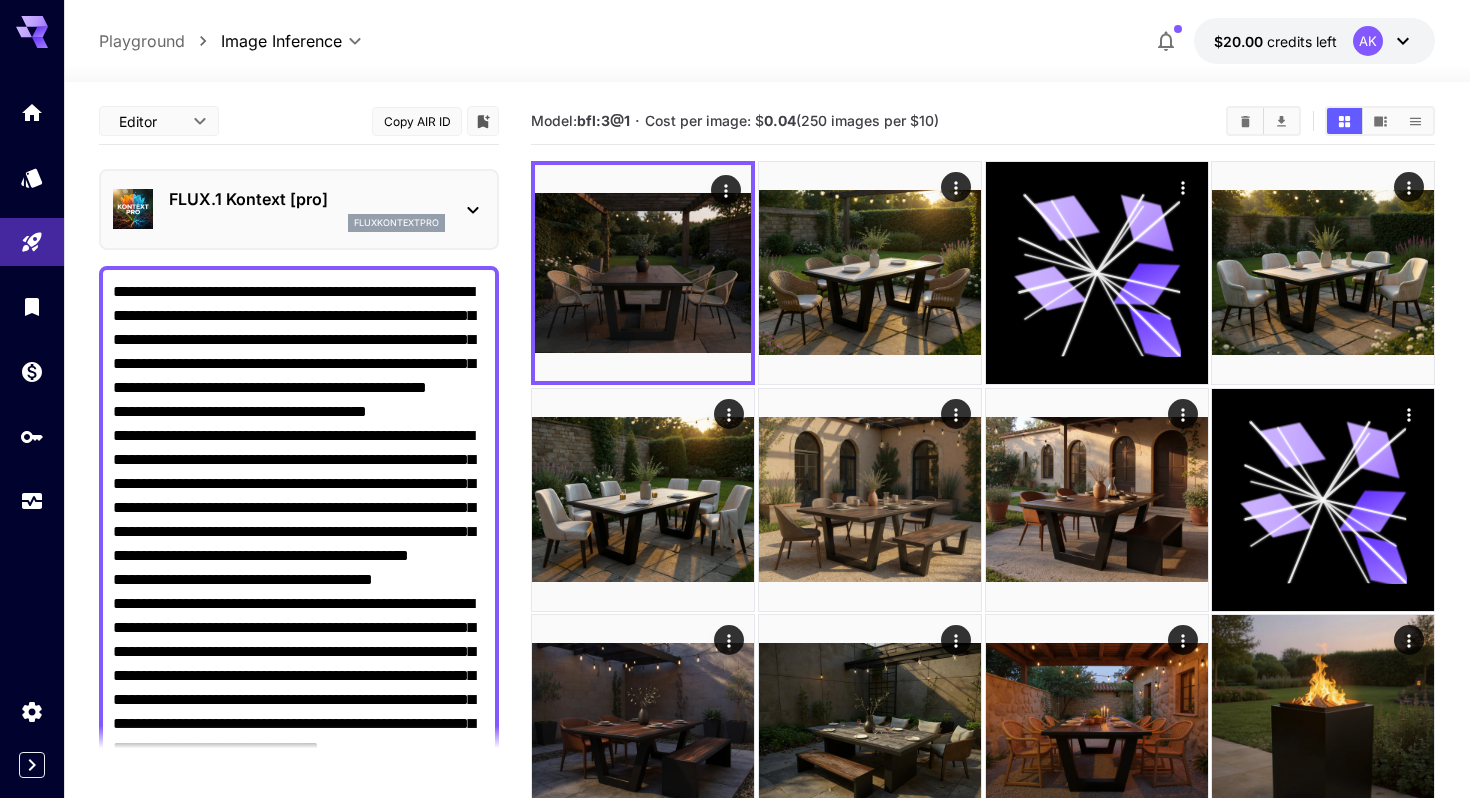 drag, startPoint x: 341, startPoint y: 237, endPoint x: 279, endPoint y: -125, distance: 367.27103 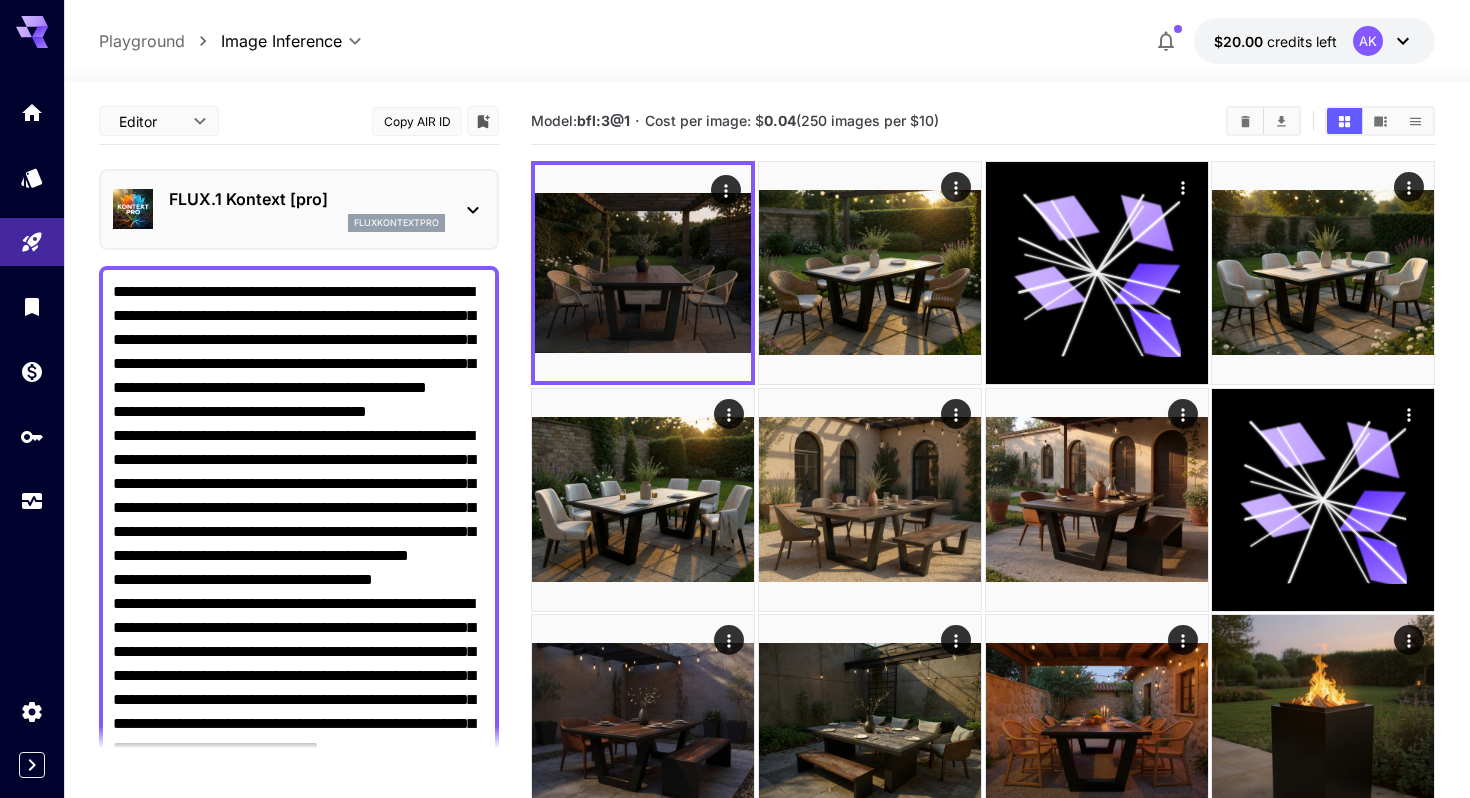scroll, scrollTop: 0, scrollLeft: 0, axis: both 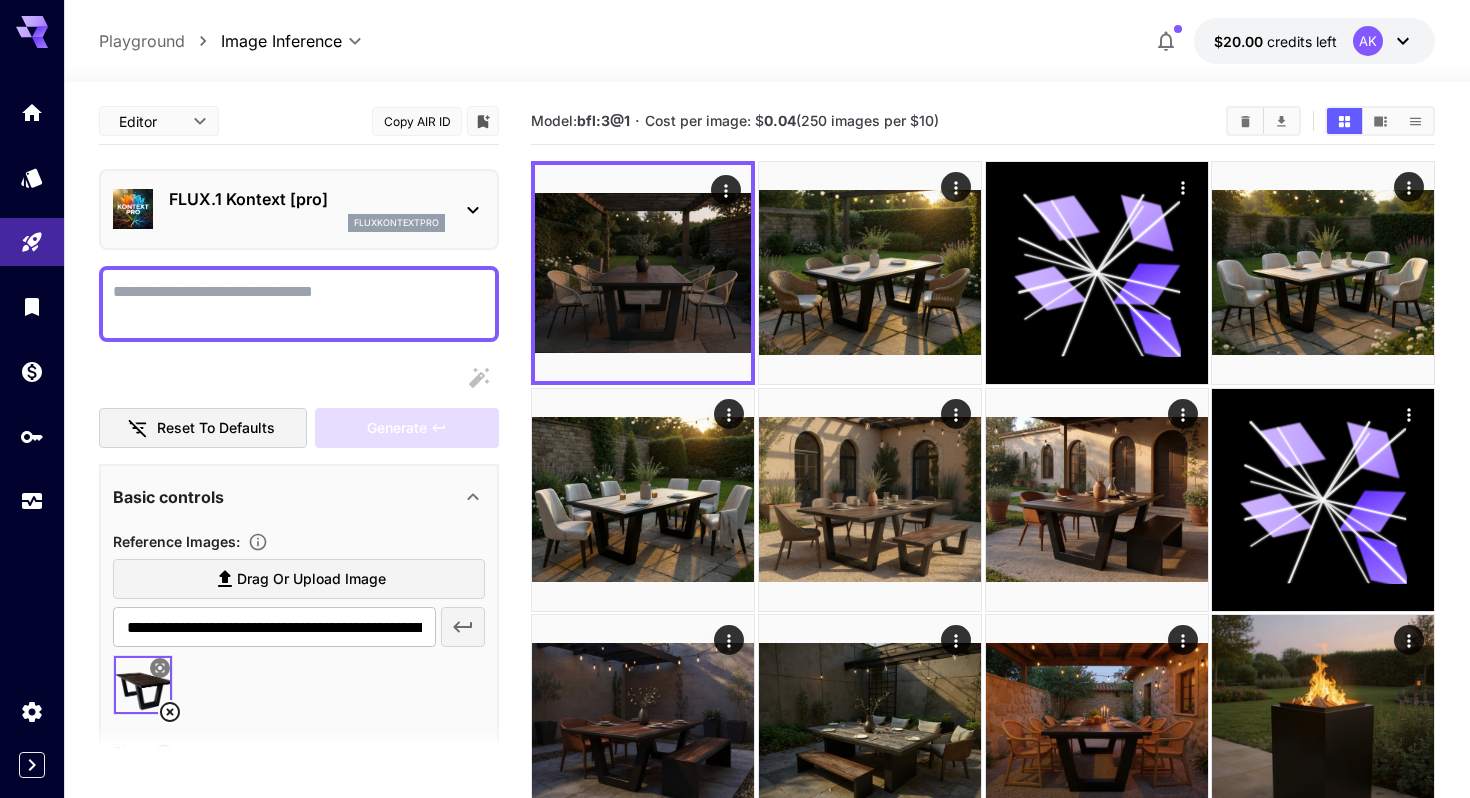 paste on "**********" 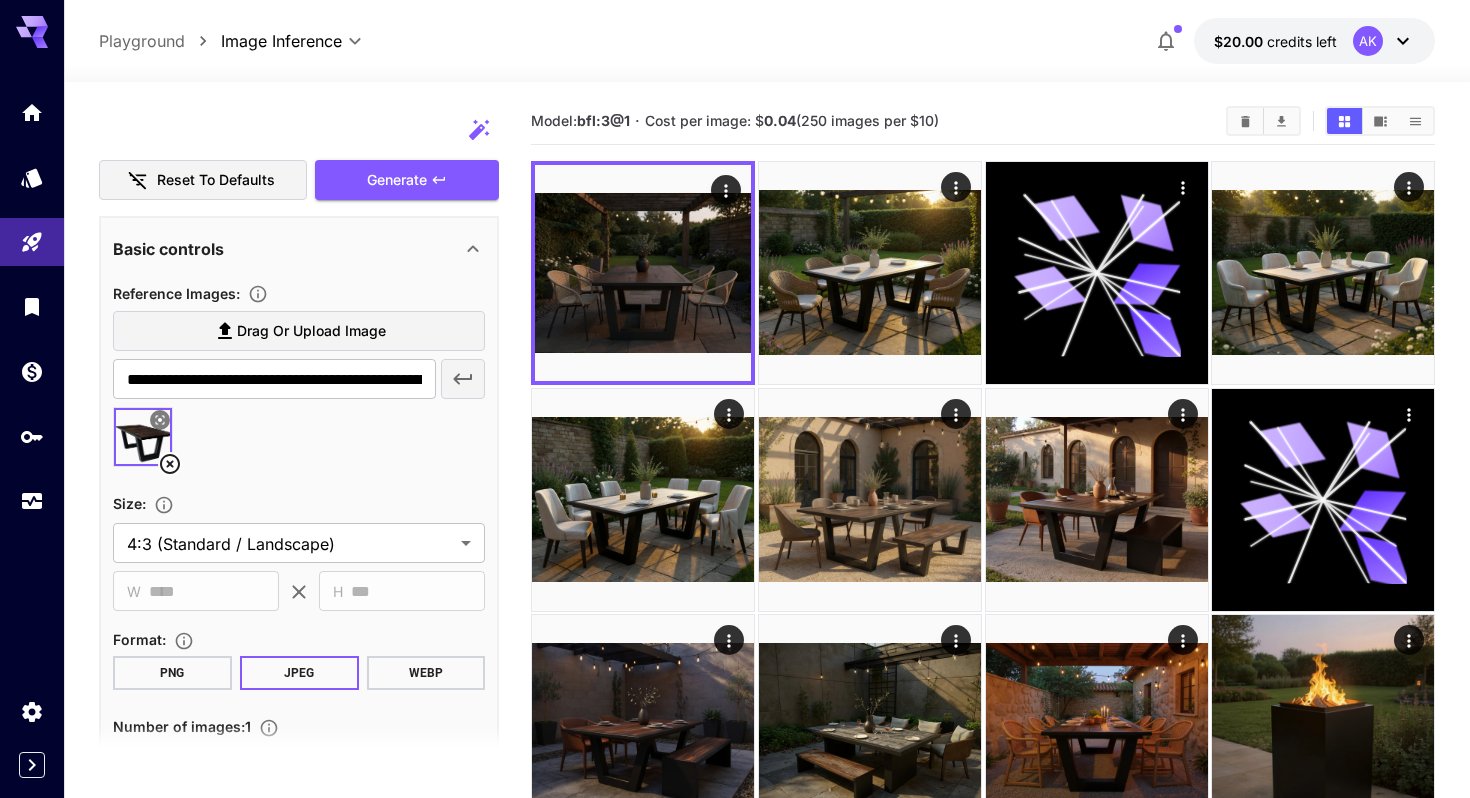 scroll, scrollTop: 1587, scrollLeft: 0, axis: vertical 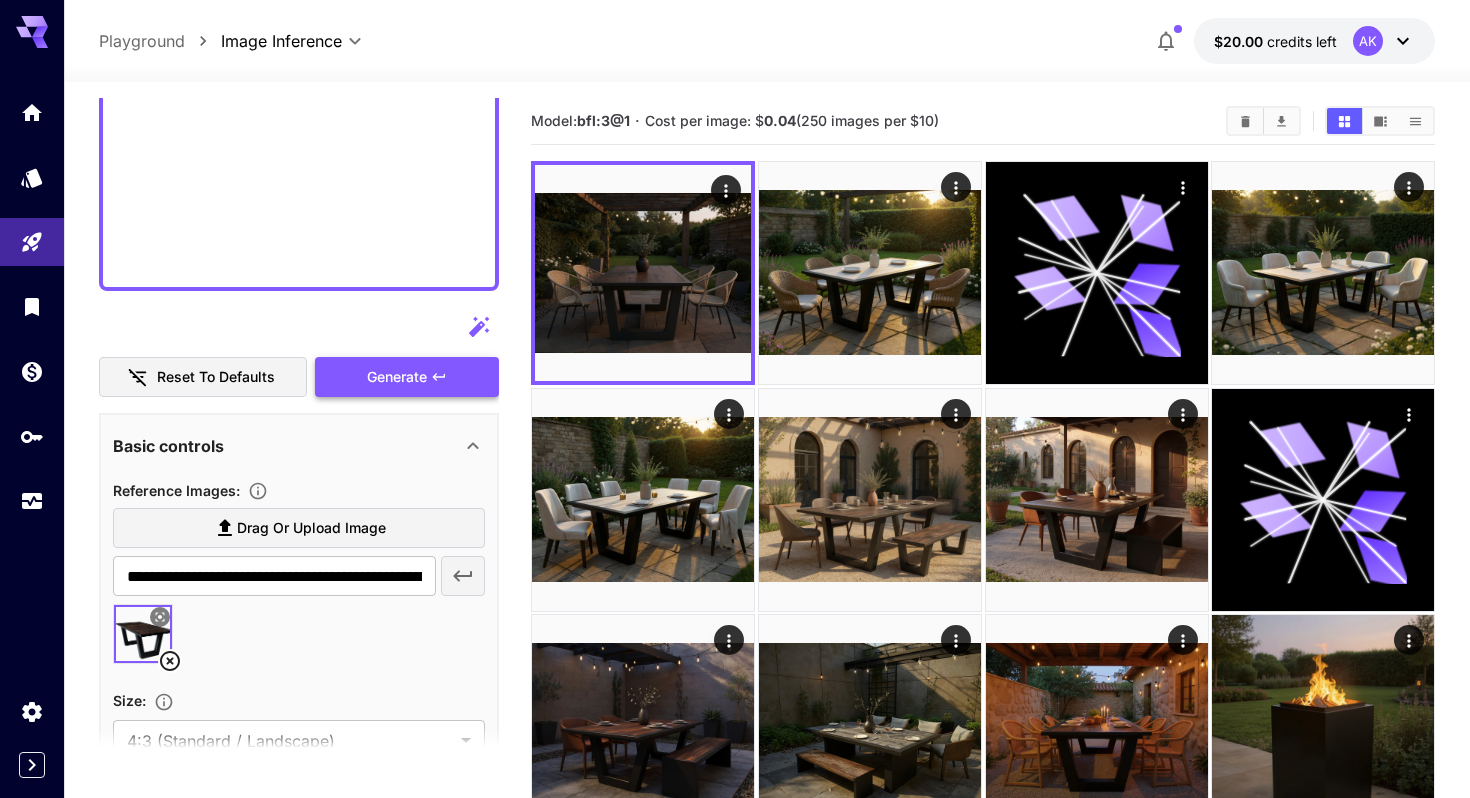 type on "**********" 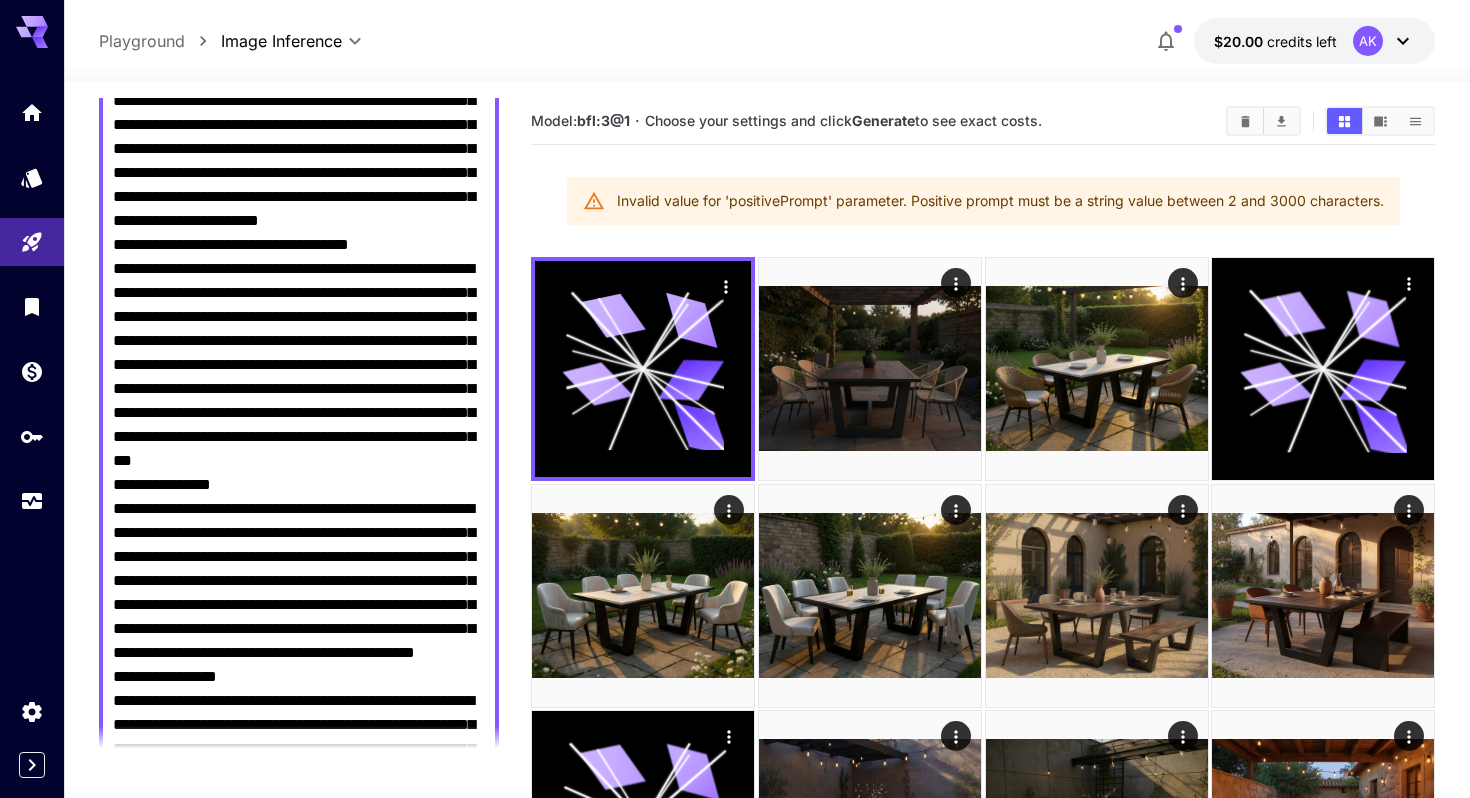 scroll, scrollTop: 0, scrollLeft: 0, axis: both 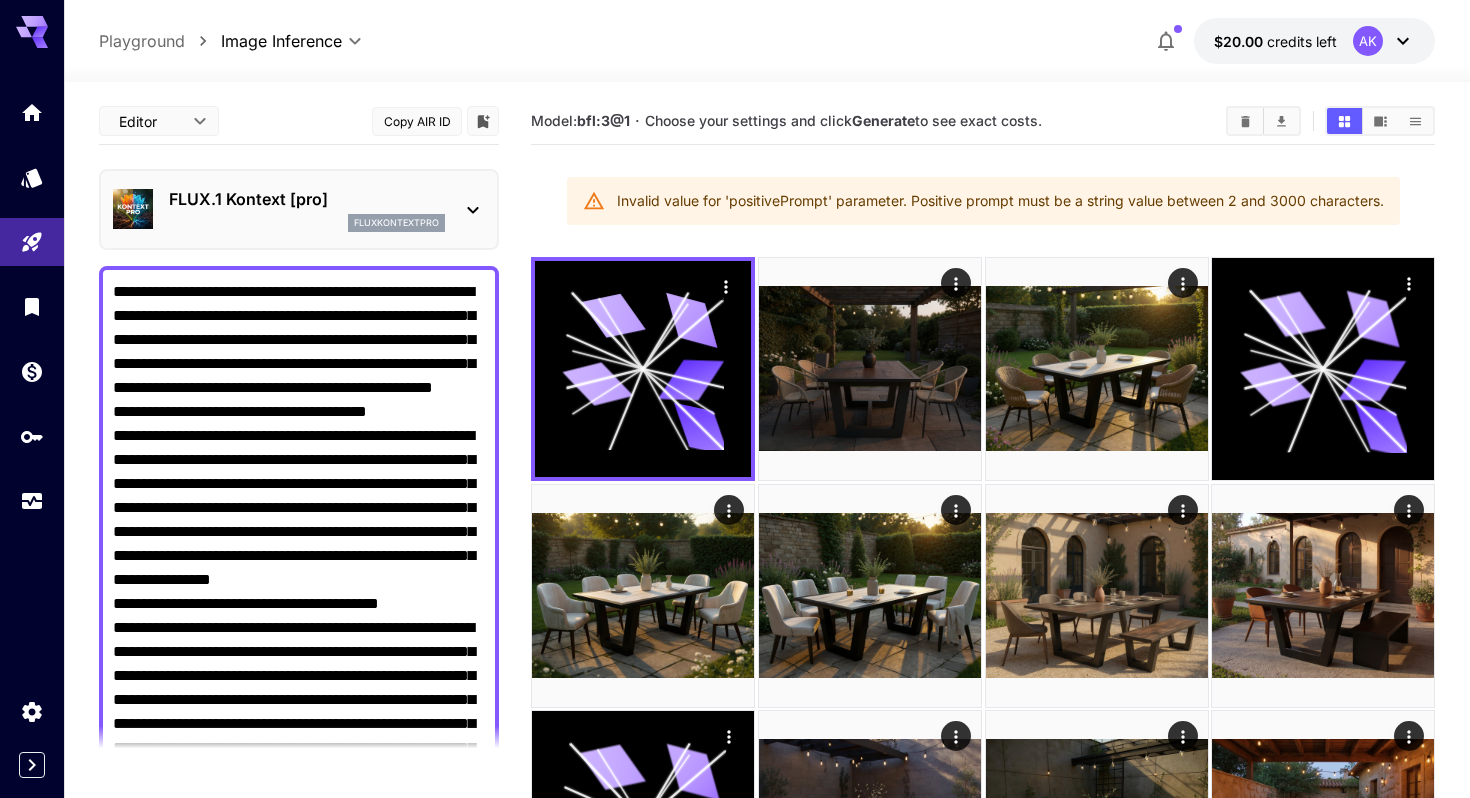 drag, startPoint x: 381, startPoint y: 270, endPoint x: 350, endPoint y: -137, distance: 408.1789 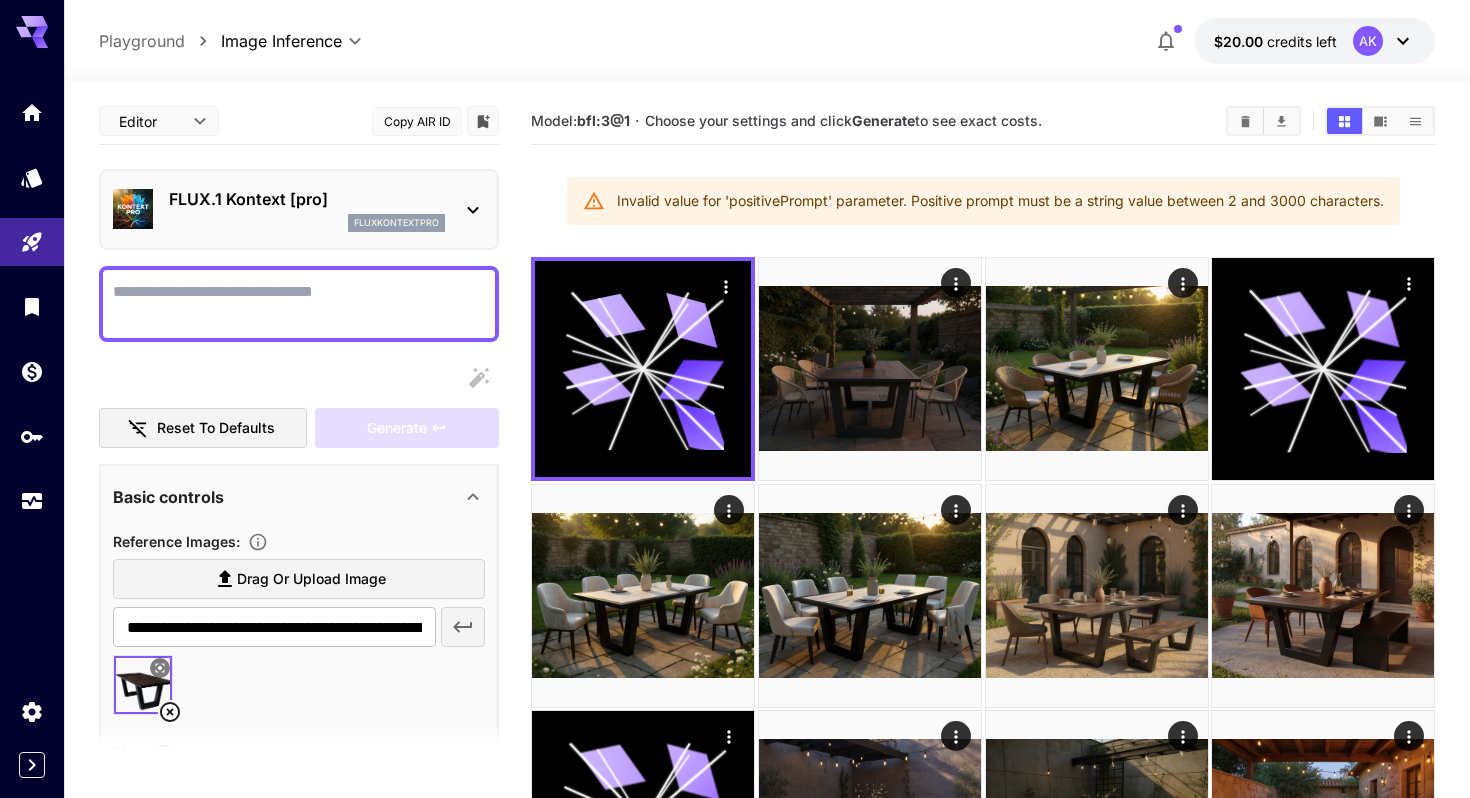 paste on "**********" 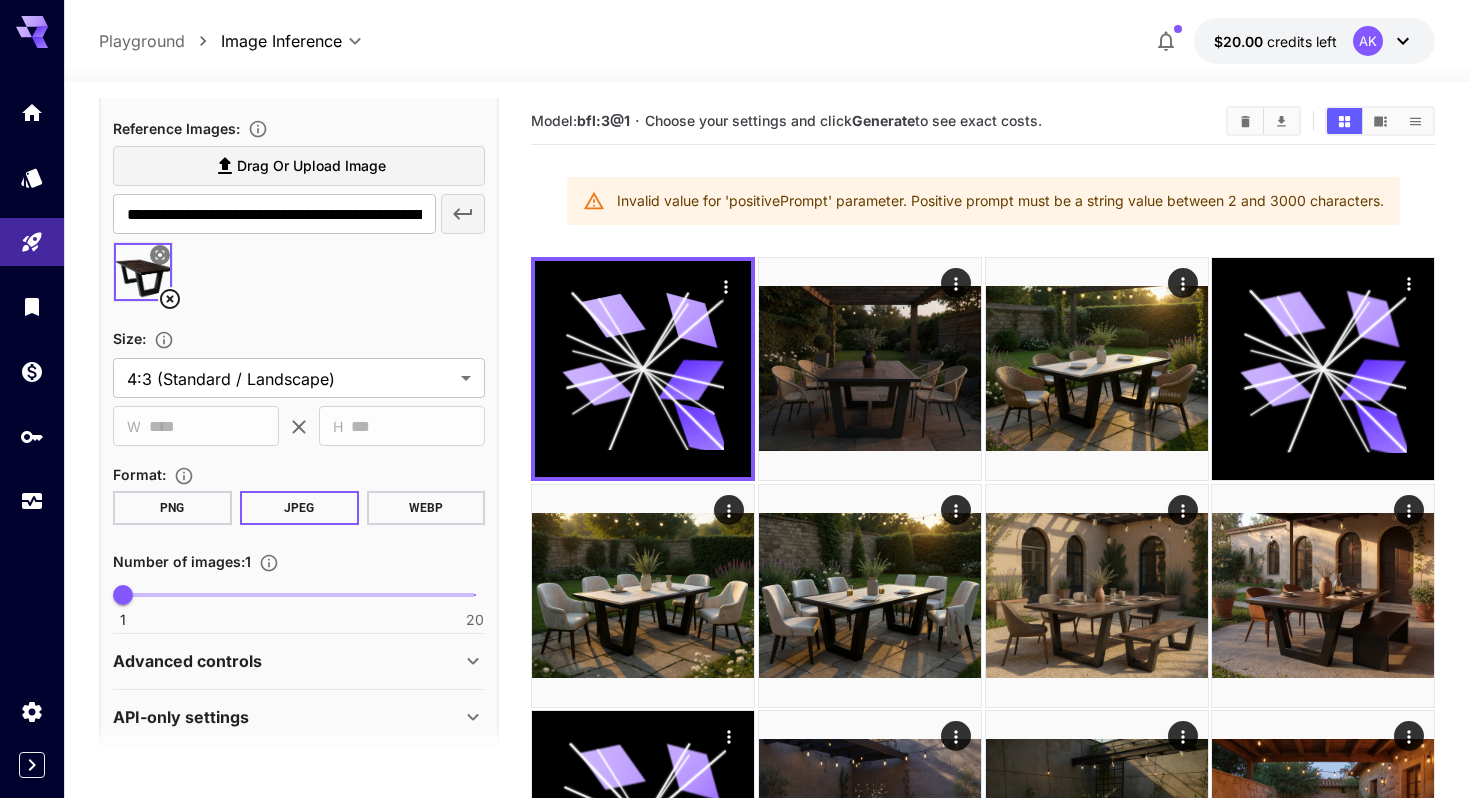 scroll, scrollTop: 1800, scrollLeft: 0, axis: vertical 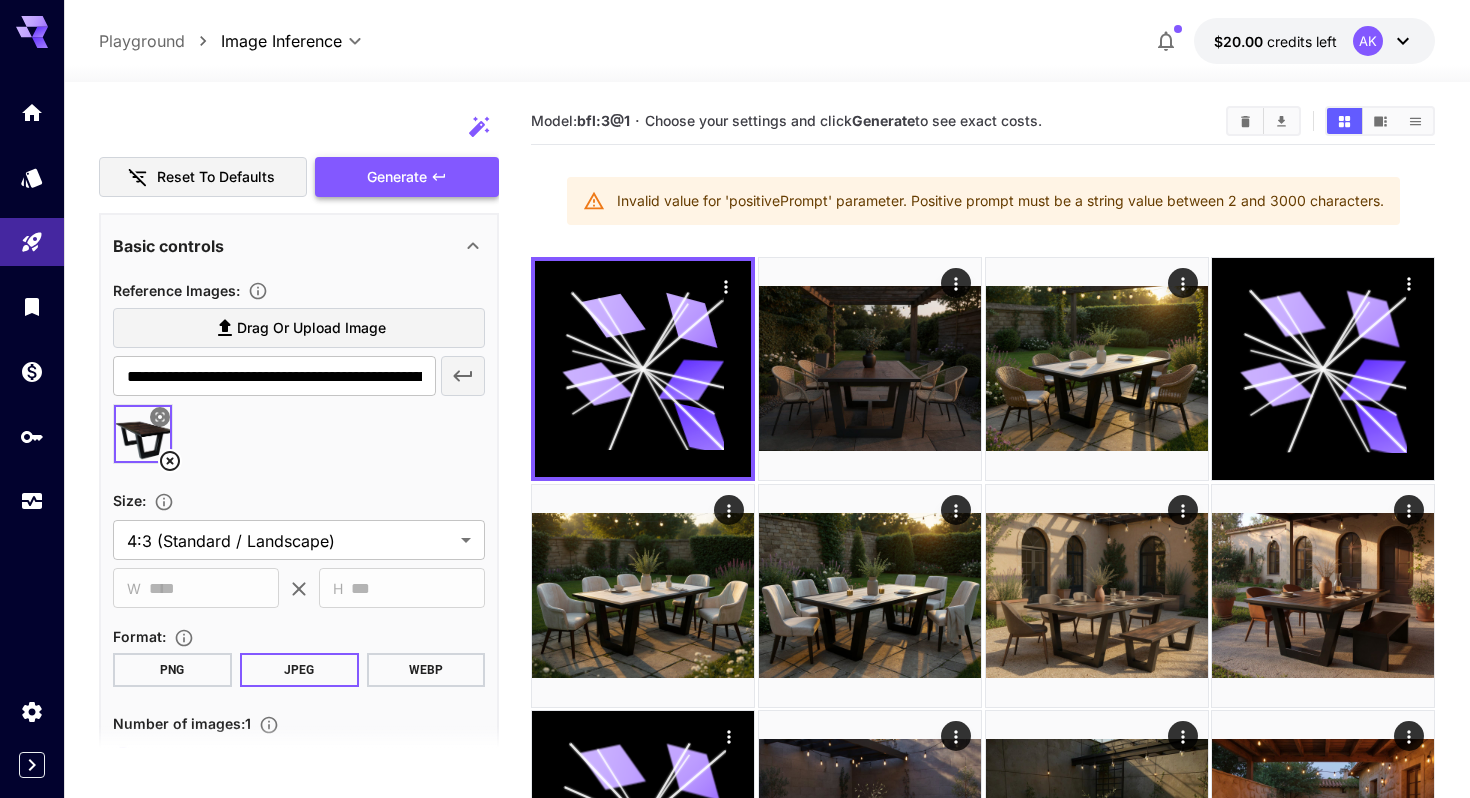 type on "**********" 